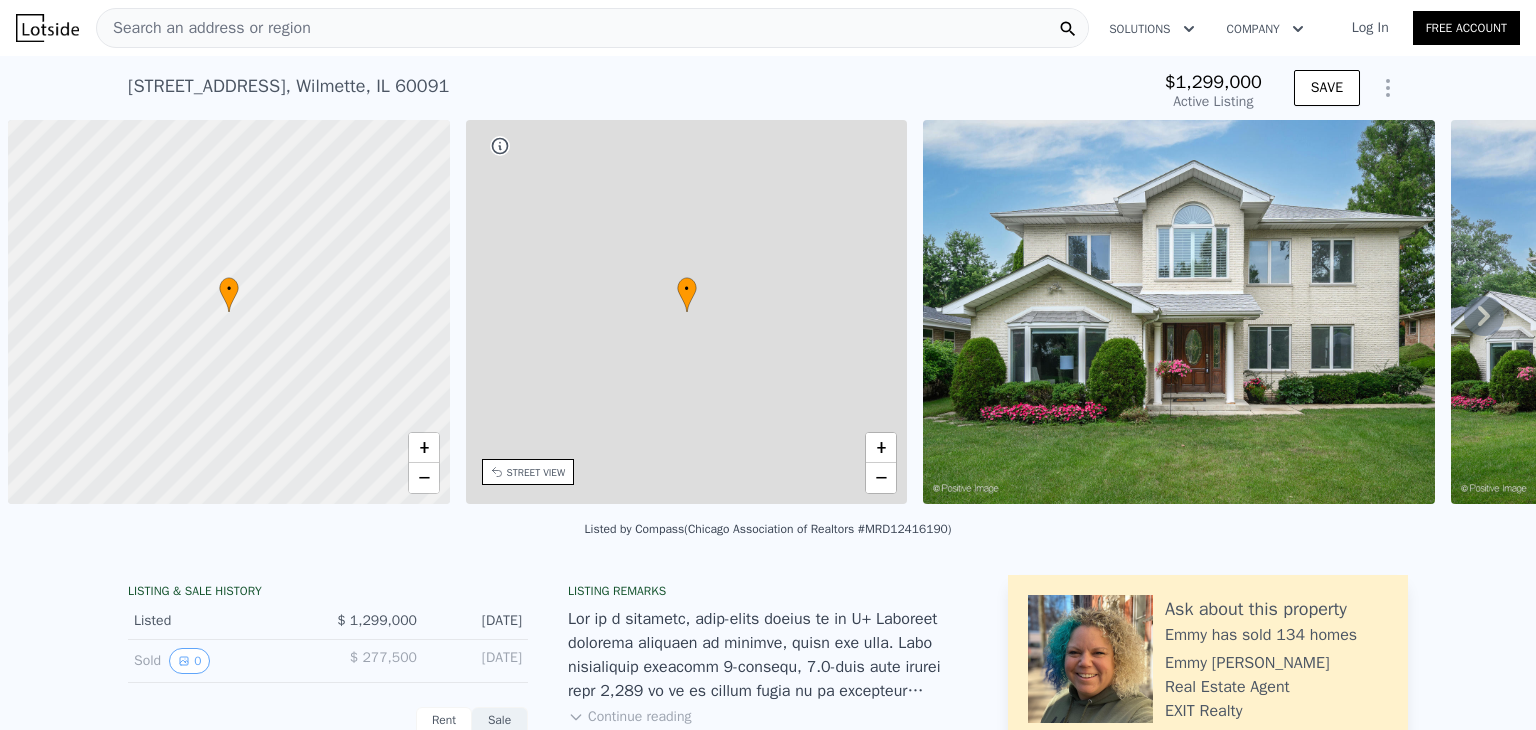 scroll, scrollTop: 0, scrollLeft: 0, axis: both 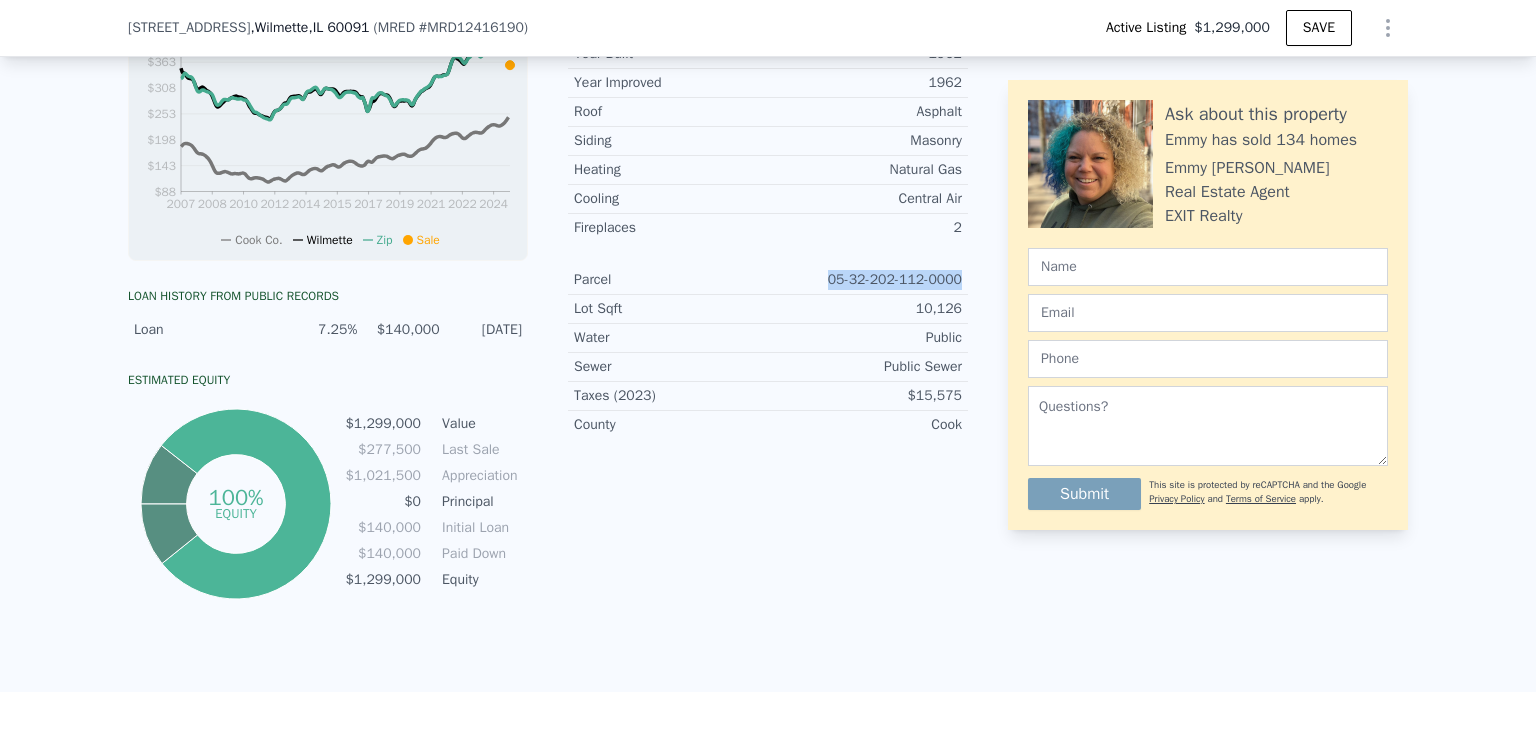 drag, startPoint x: 833, startPoint y: 293, endPoint x: 953, endPoint y: 297, distance: 120.06665 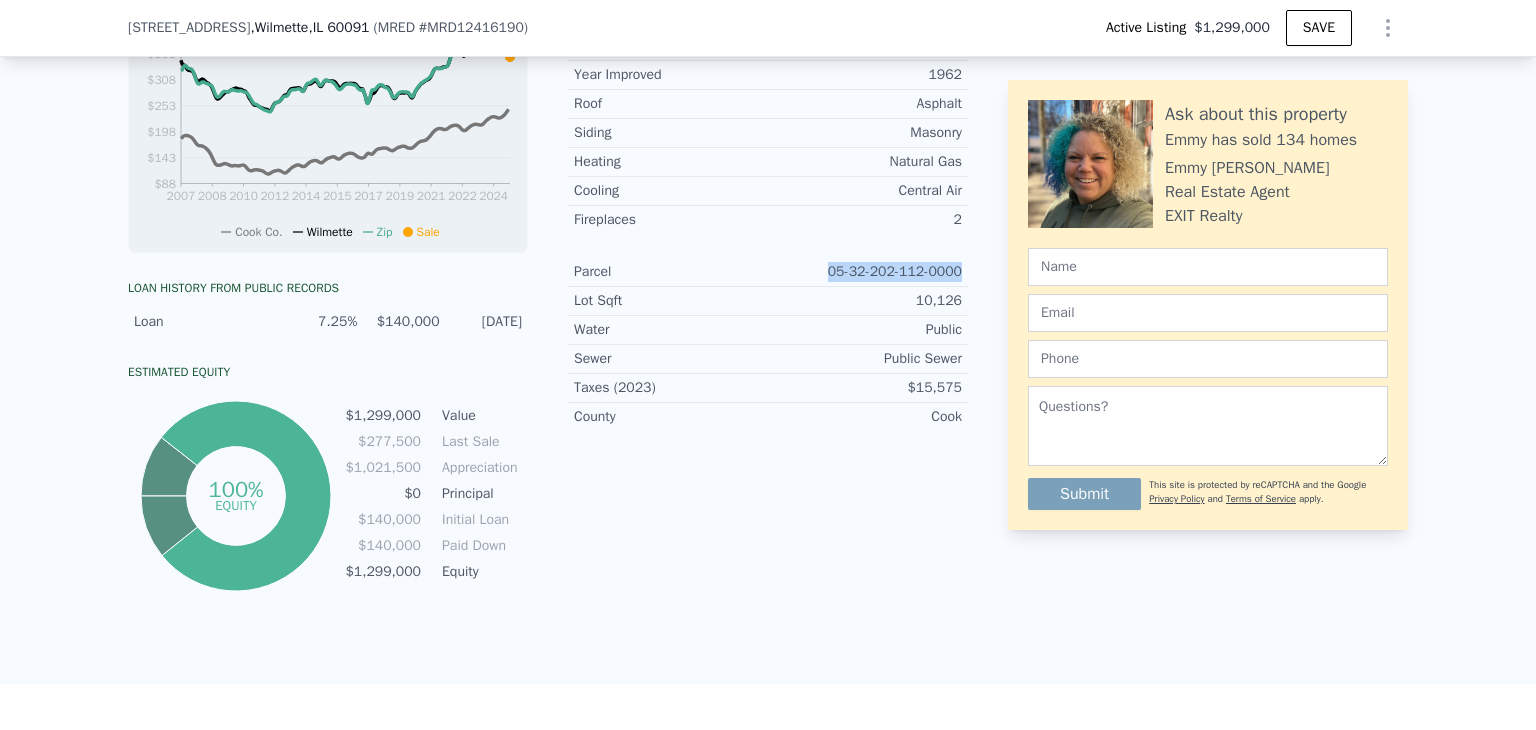 scroll, scrollTop: 828, scrollLeft: 0, axis: vertical 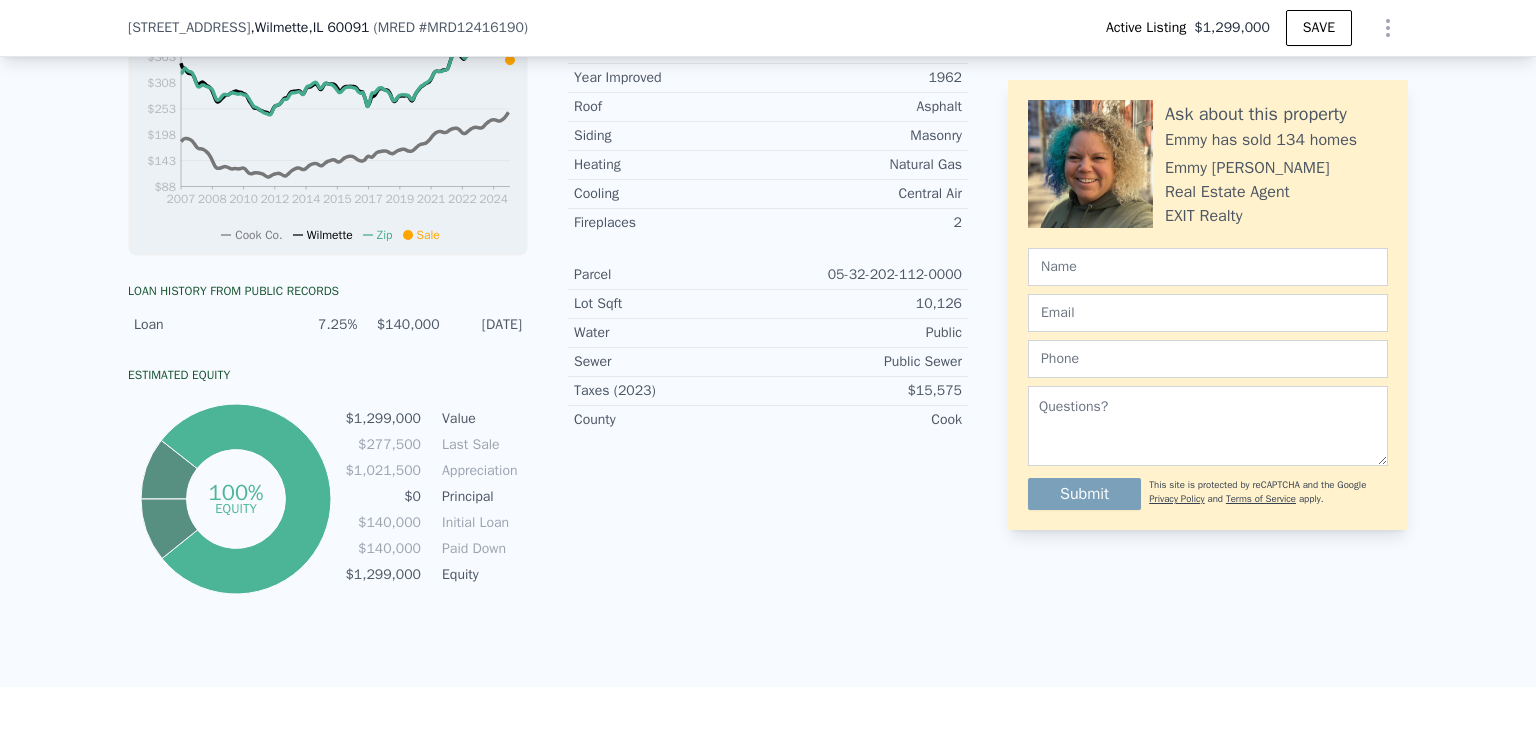 click on "Listing remarks  Continue reading   Property details Finished Sqft 3,643 Bedrooms 6 Bathrooms 4.5 Year Built 1962 Year Improved 1962 Roof Asphalt Siding Masonry Heating Natural Gas Cooling Central Air Fireplaces 2 Parcel 05-32-202-112-0000 Lot Sqft 10,126 Water Public Sewer Public Sewer Taxes (2023) $15,575 County Cook" at bounding box center (768, 169) 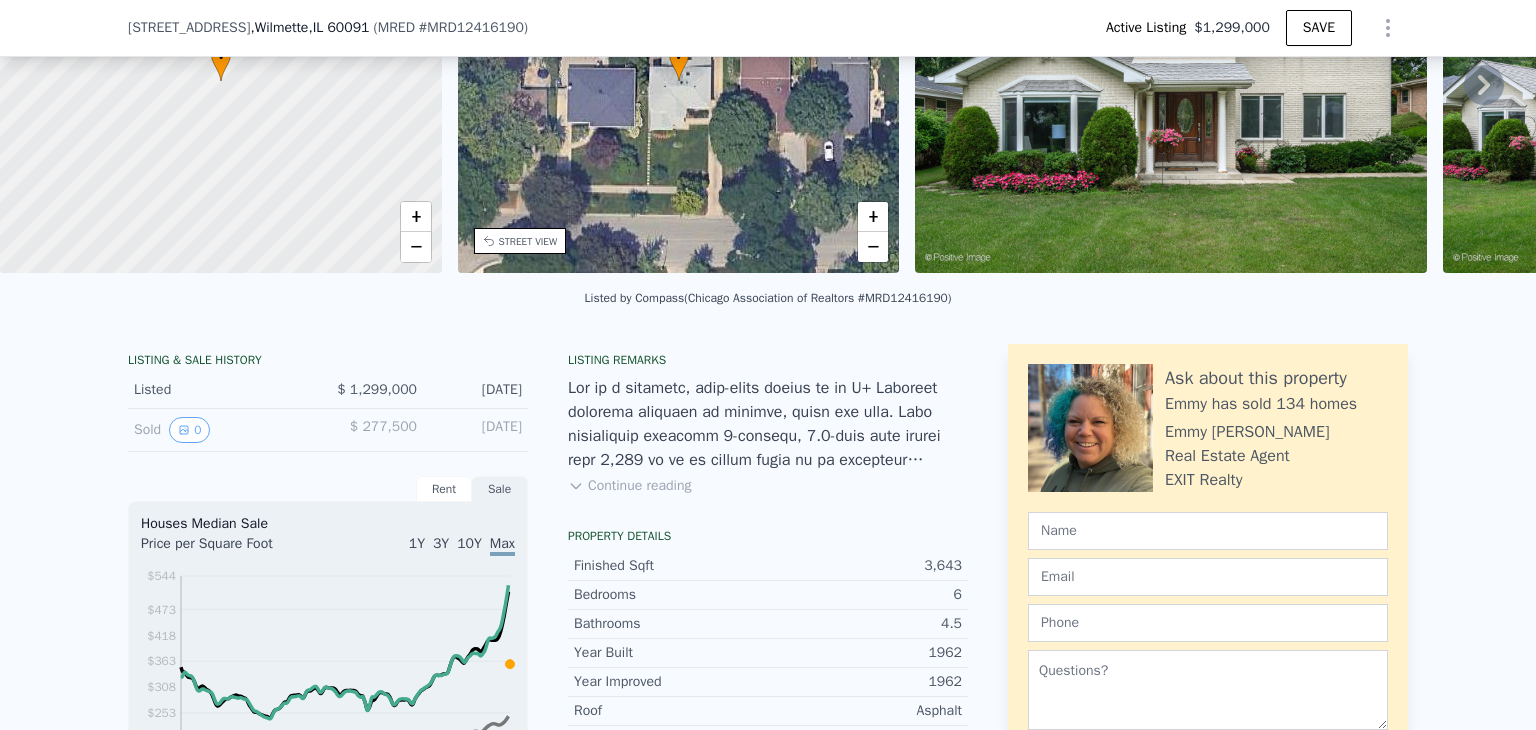 scroll, scrollTop: 225, scrollLeft: 0, axis: vertical 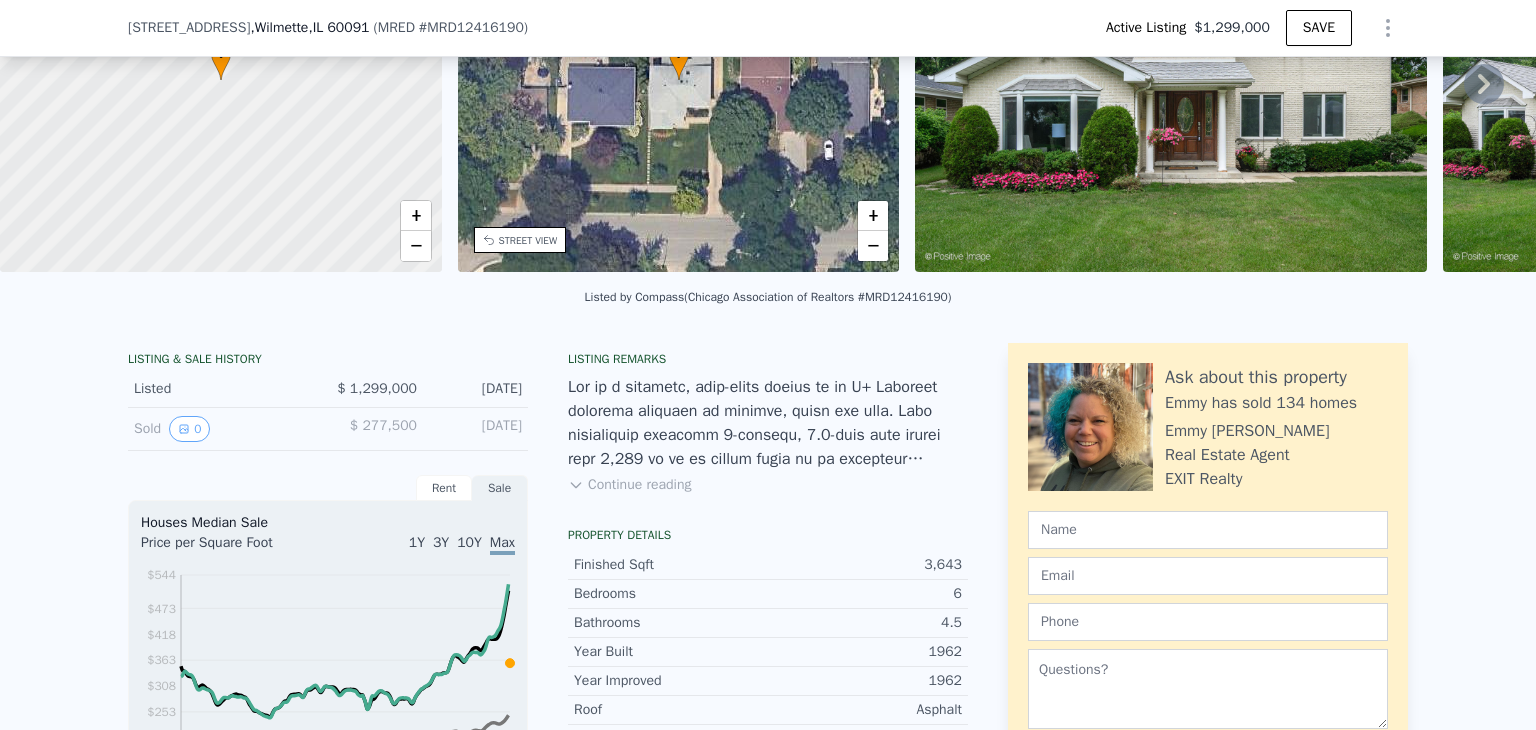 click on "Continue reading" at bounding box center [629, 485] 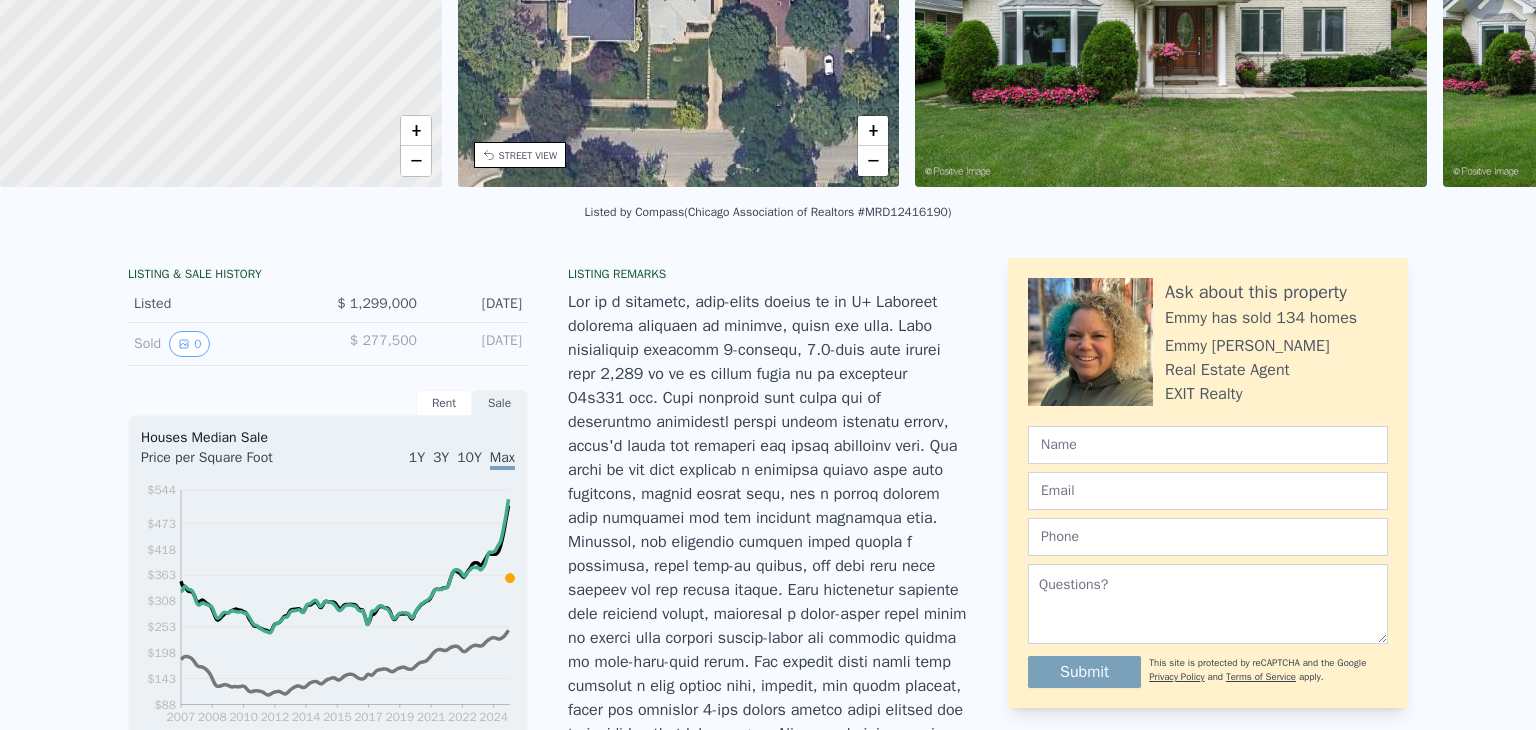 scroll, scrollTop: 16, scrollLeft: 0, axis: vertical 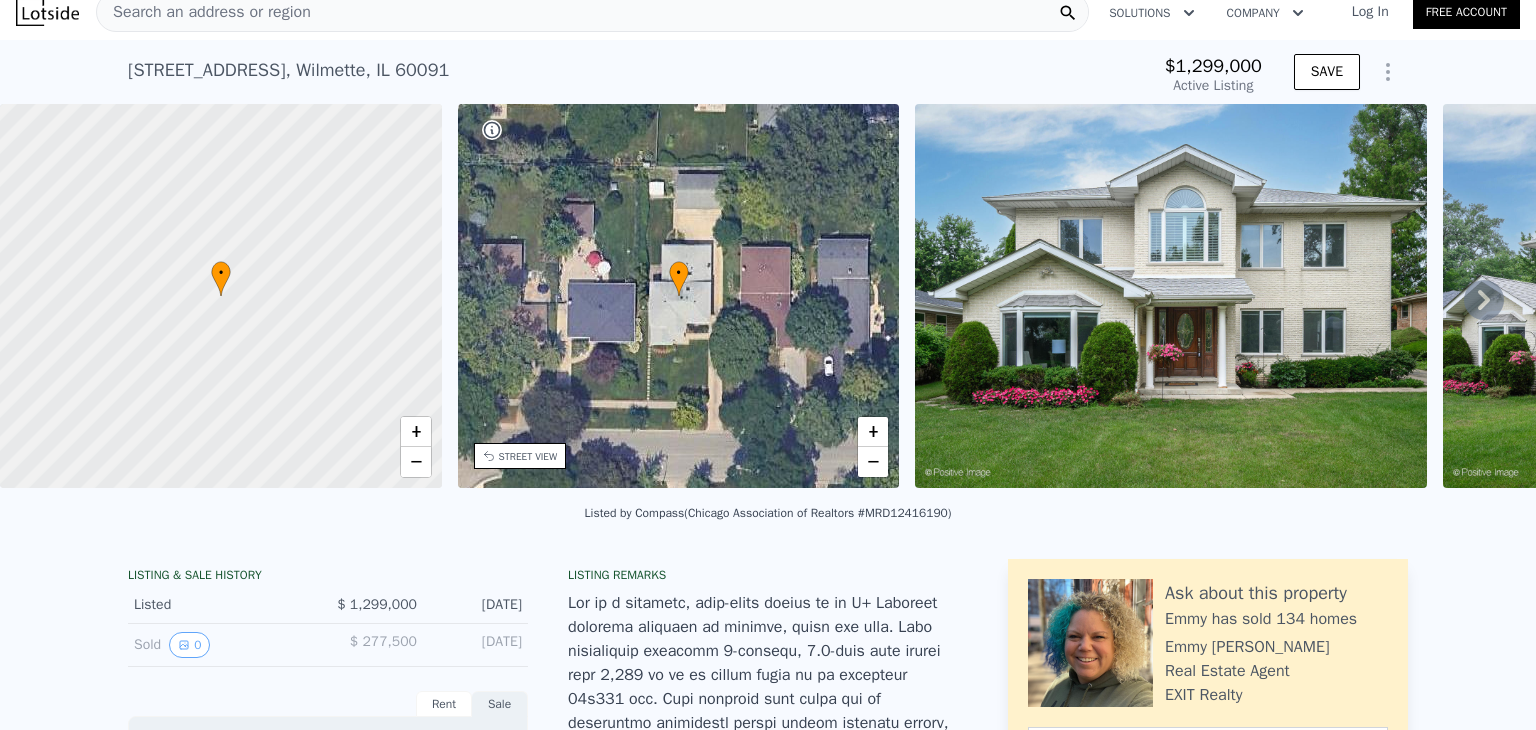 click 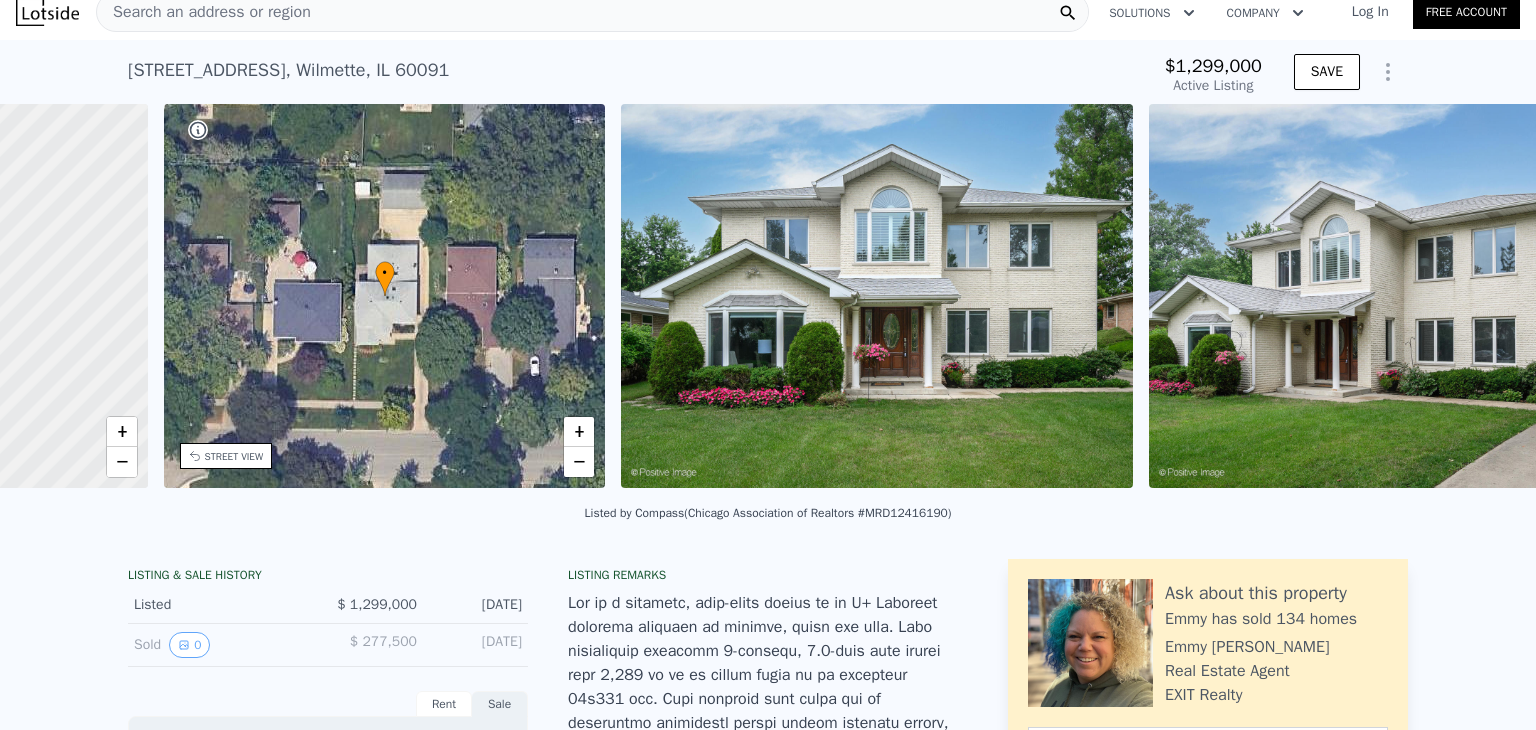scroll, scrollTop: 0, scrollLeft: 465, axis: horizontal 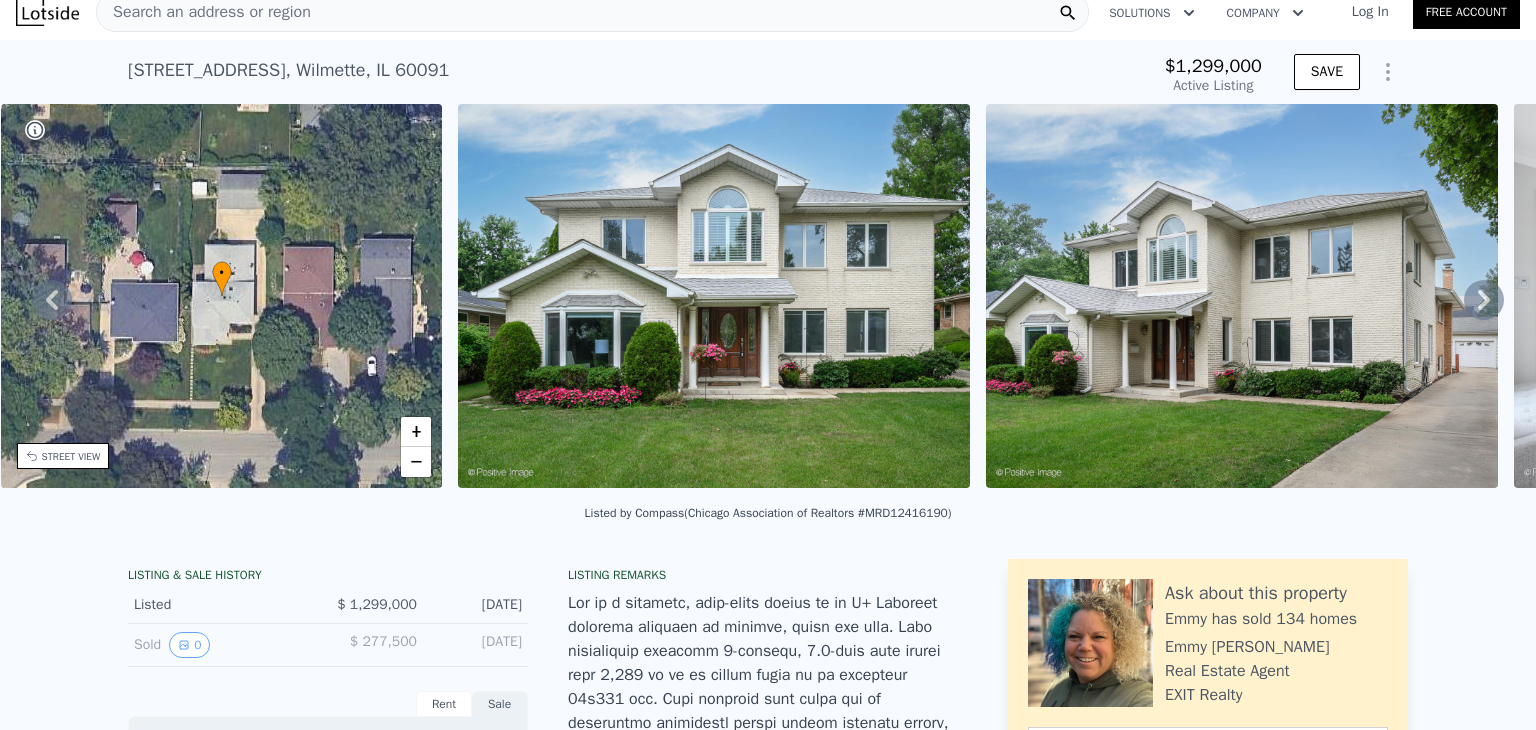 click 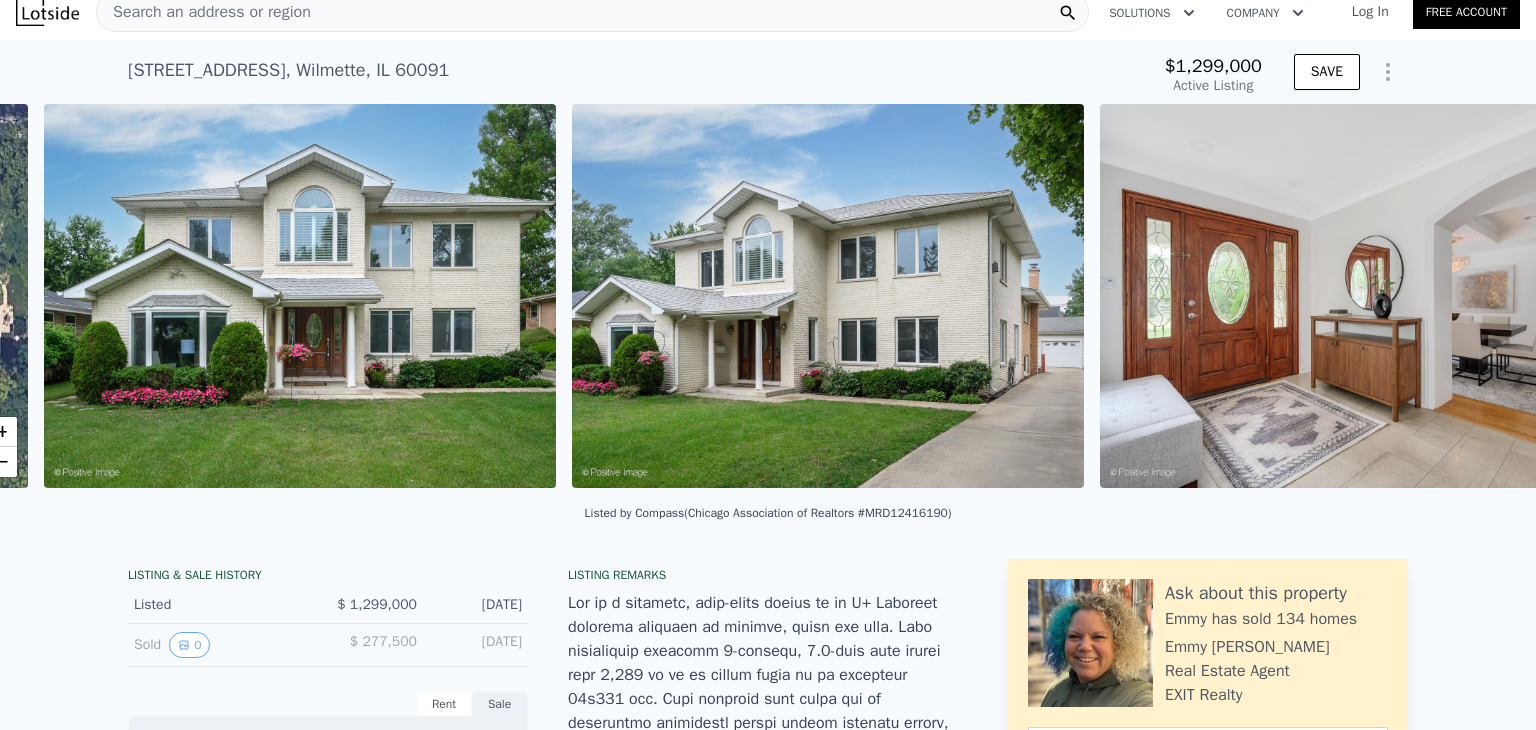 scroll, scrollTop: 0, scrollLeft: 915, axis: horizontal 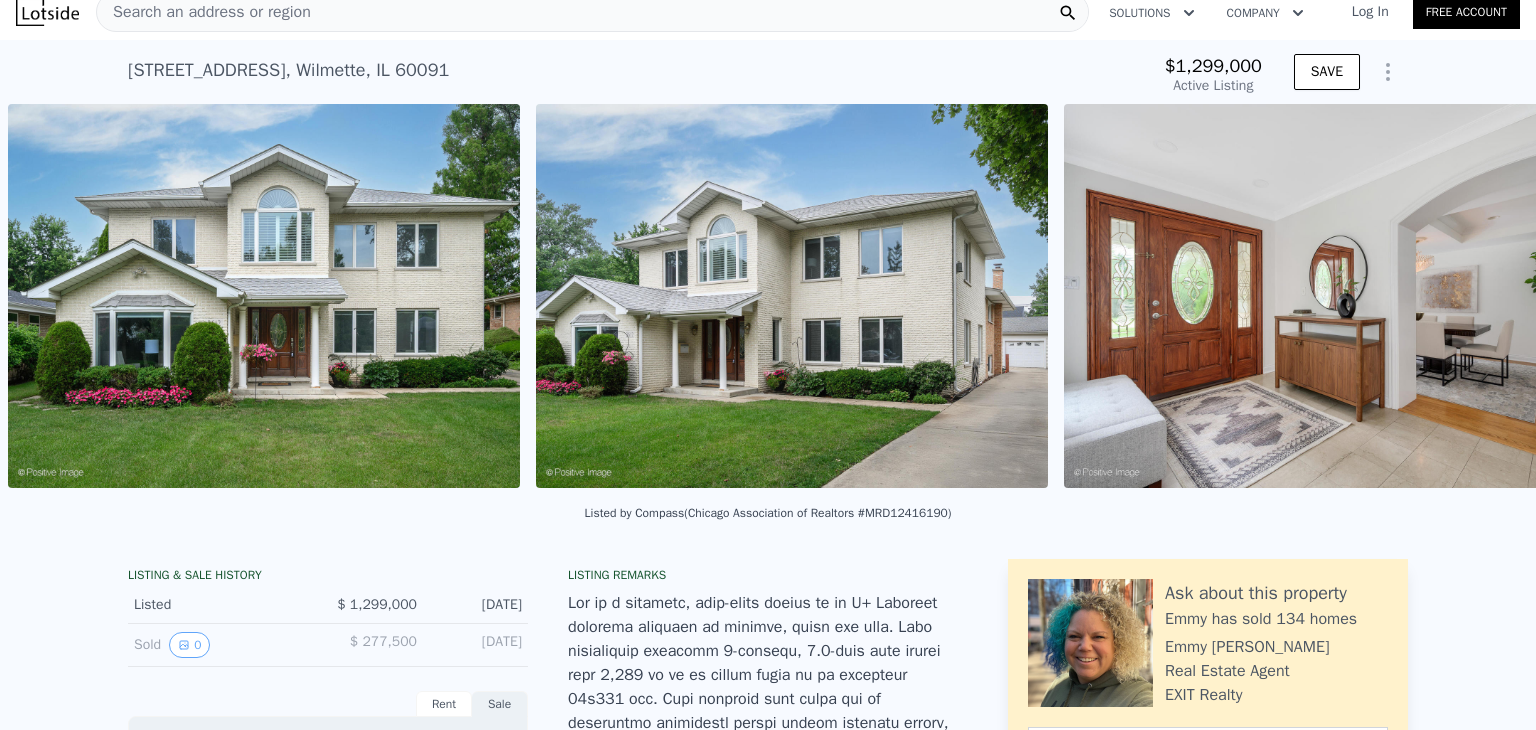 click on "•
+ −
•
+ − STREET VIEW Loading...   SATELLITE VIEW" at bounding box center (768, 299) 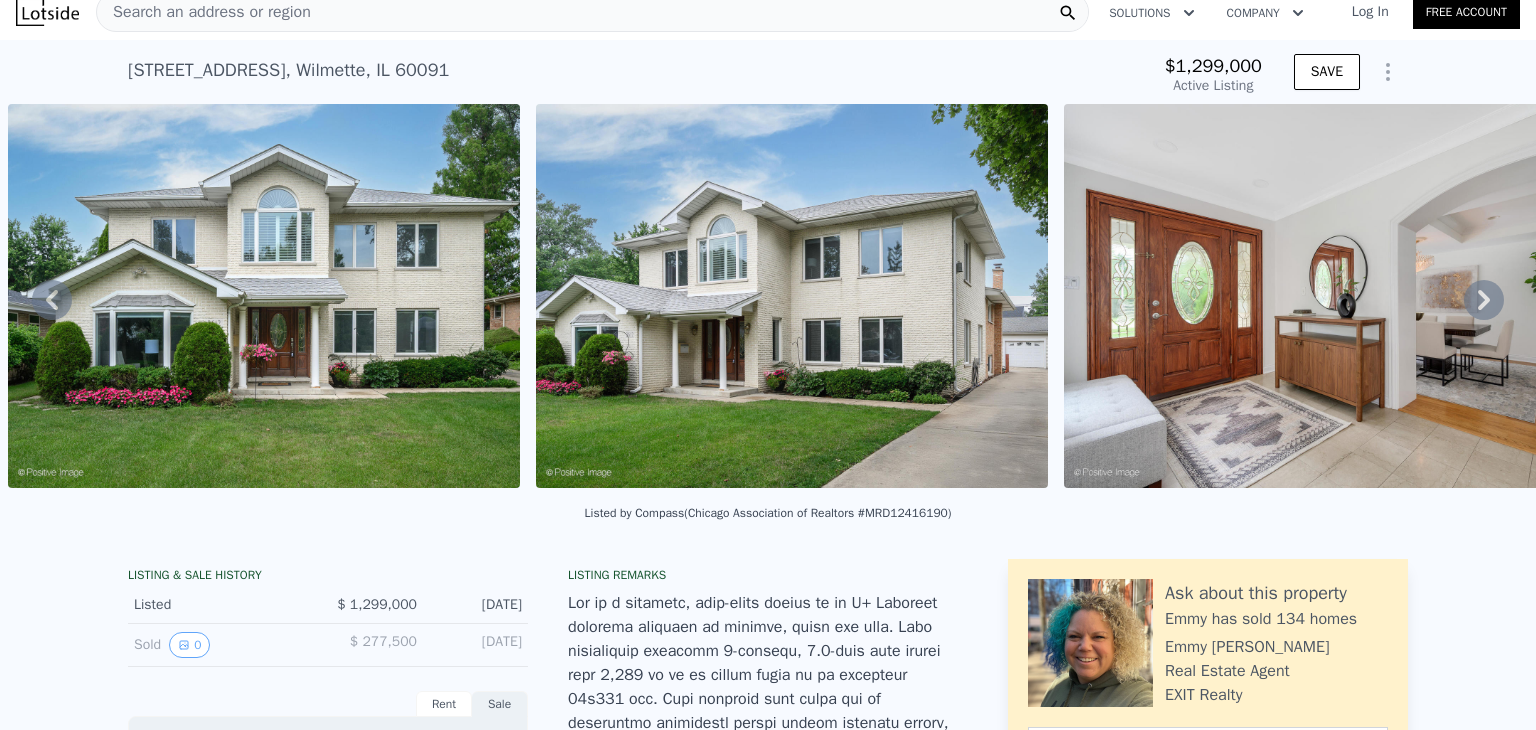 click 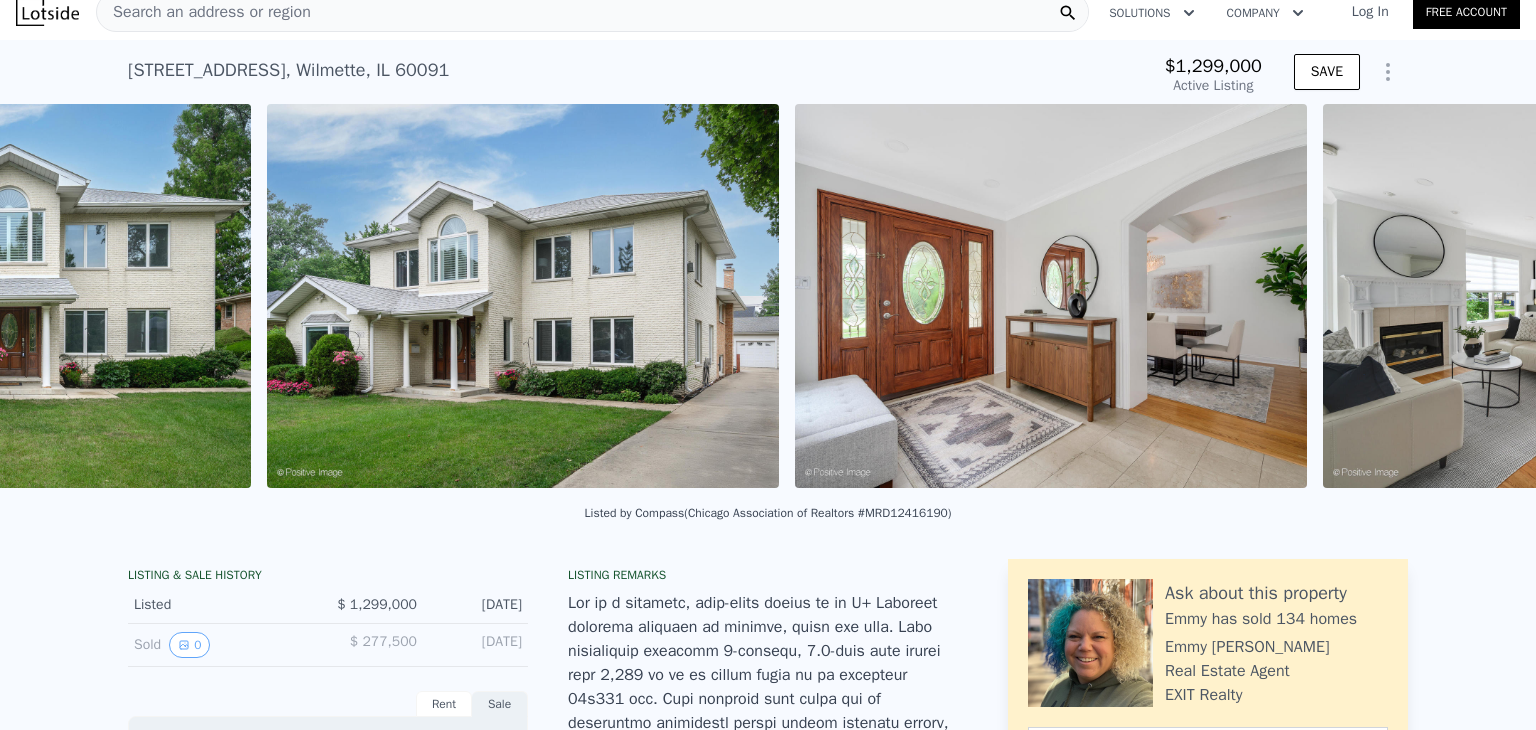 scroll, scrollTop: 0, scrollLeft: 1443, axis: horizontal 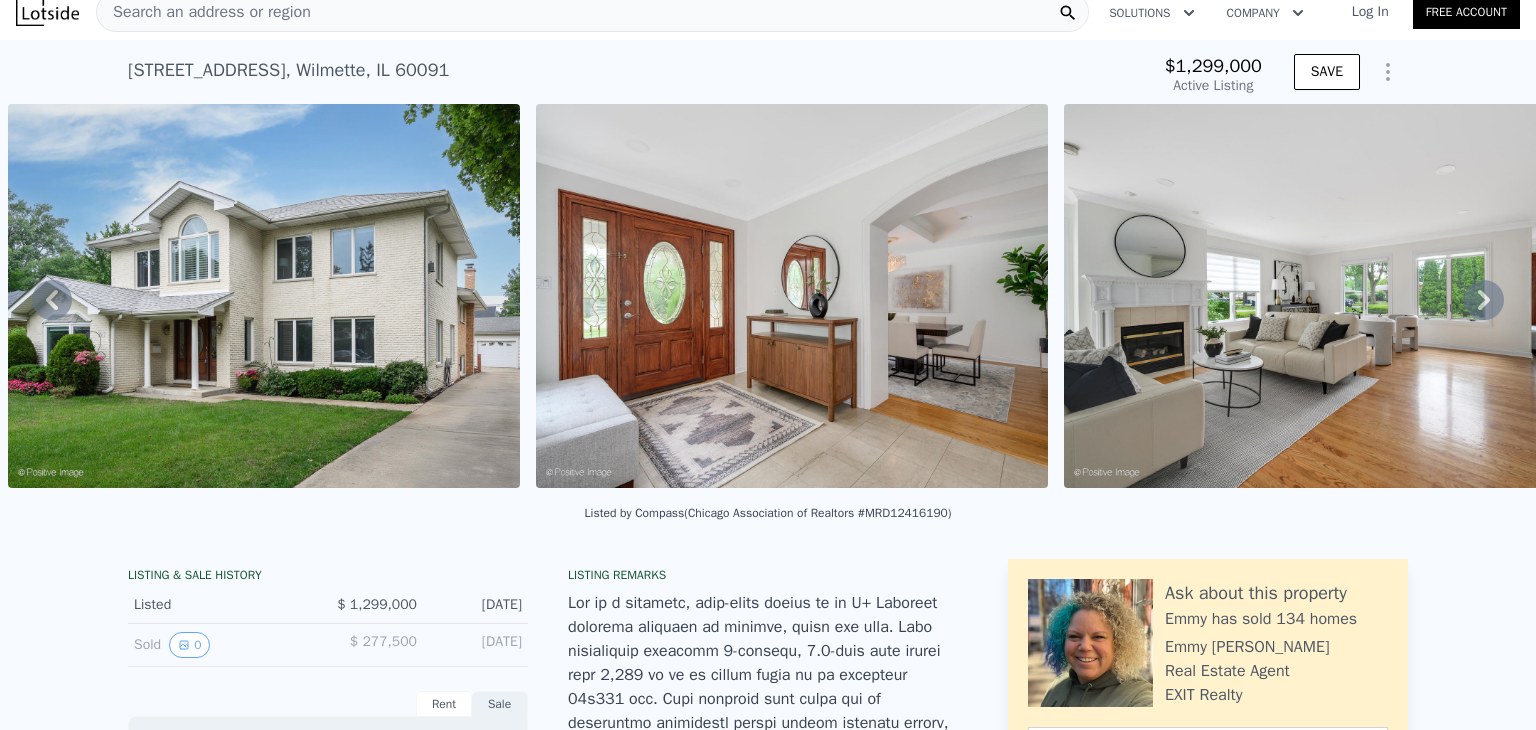 click 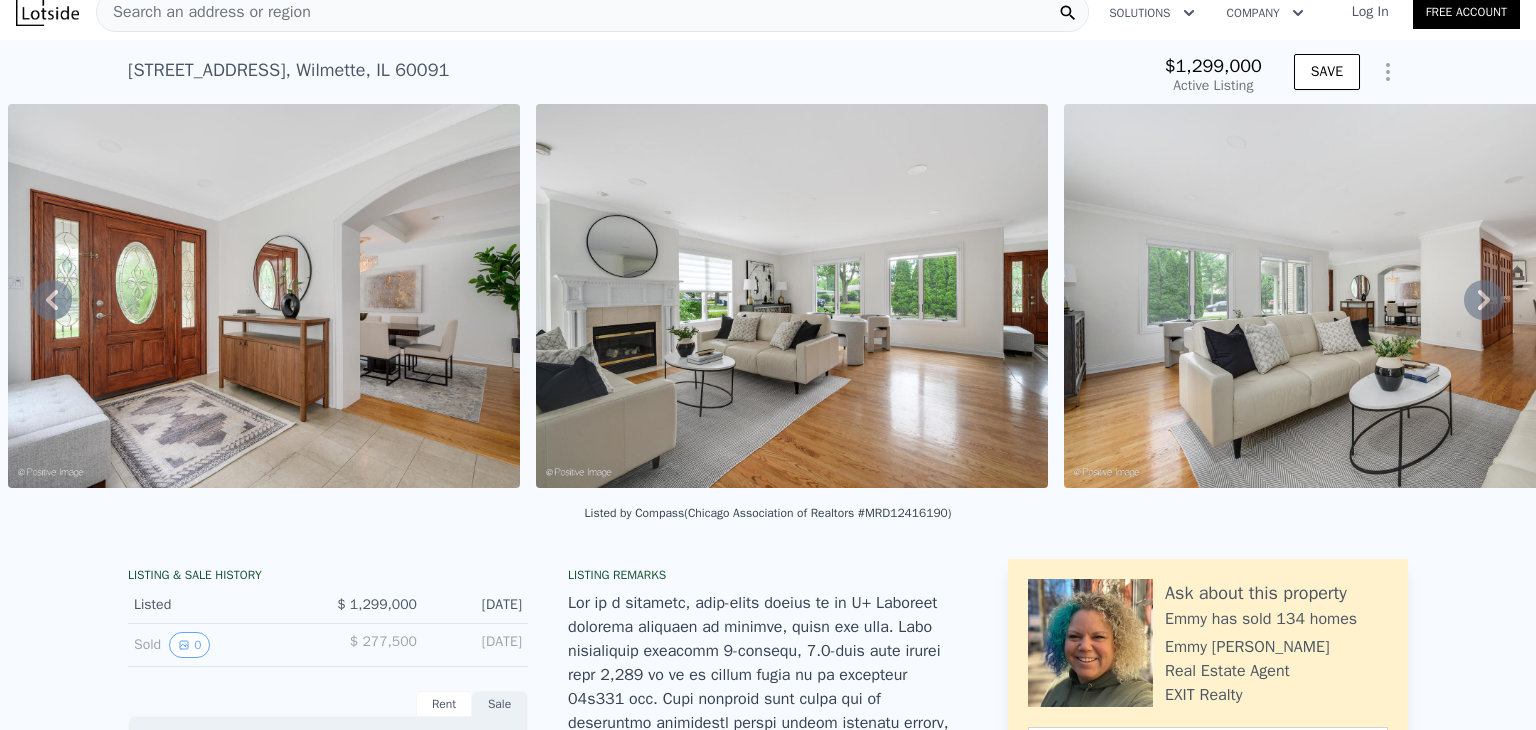 click 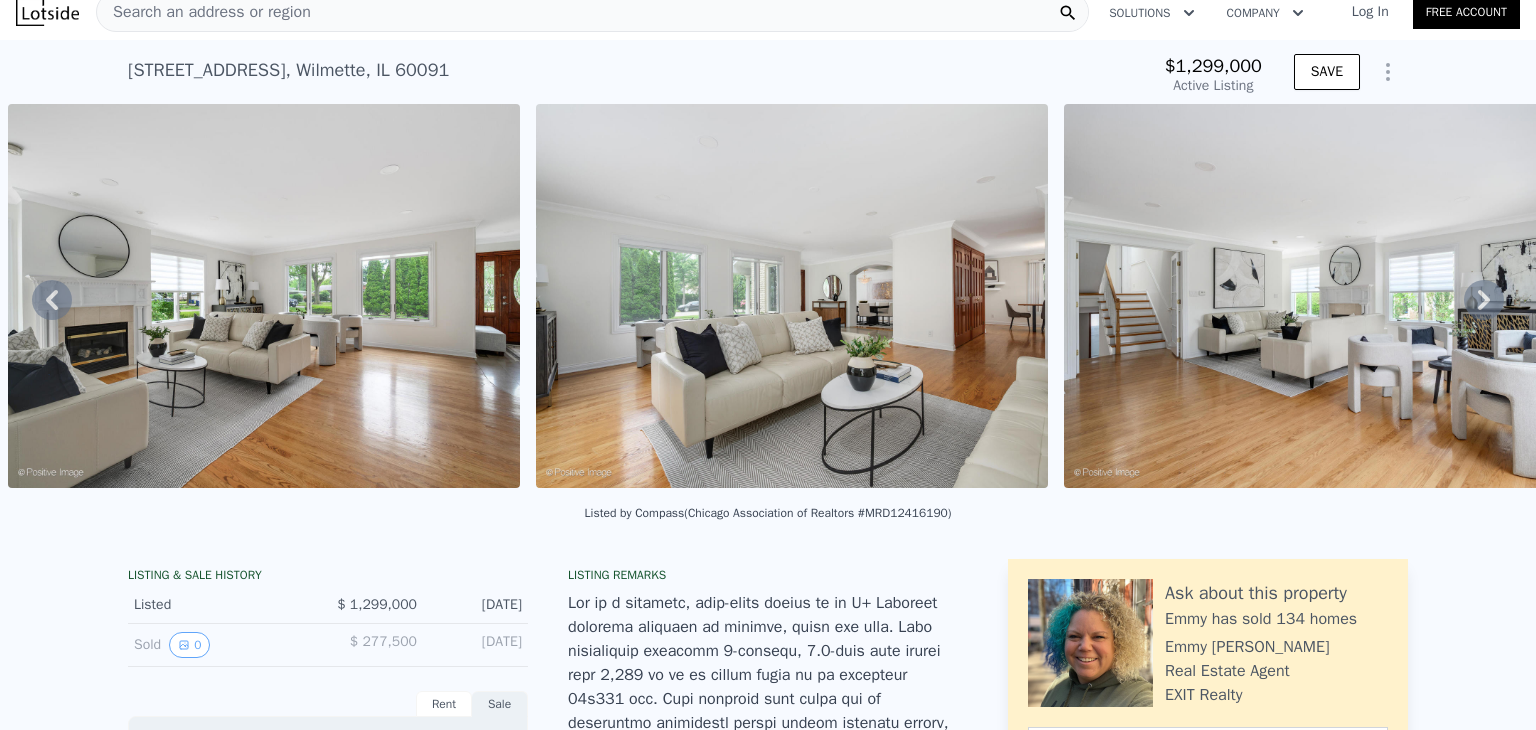 click 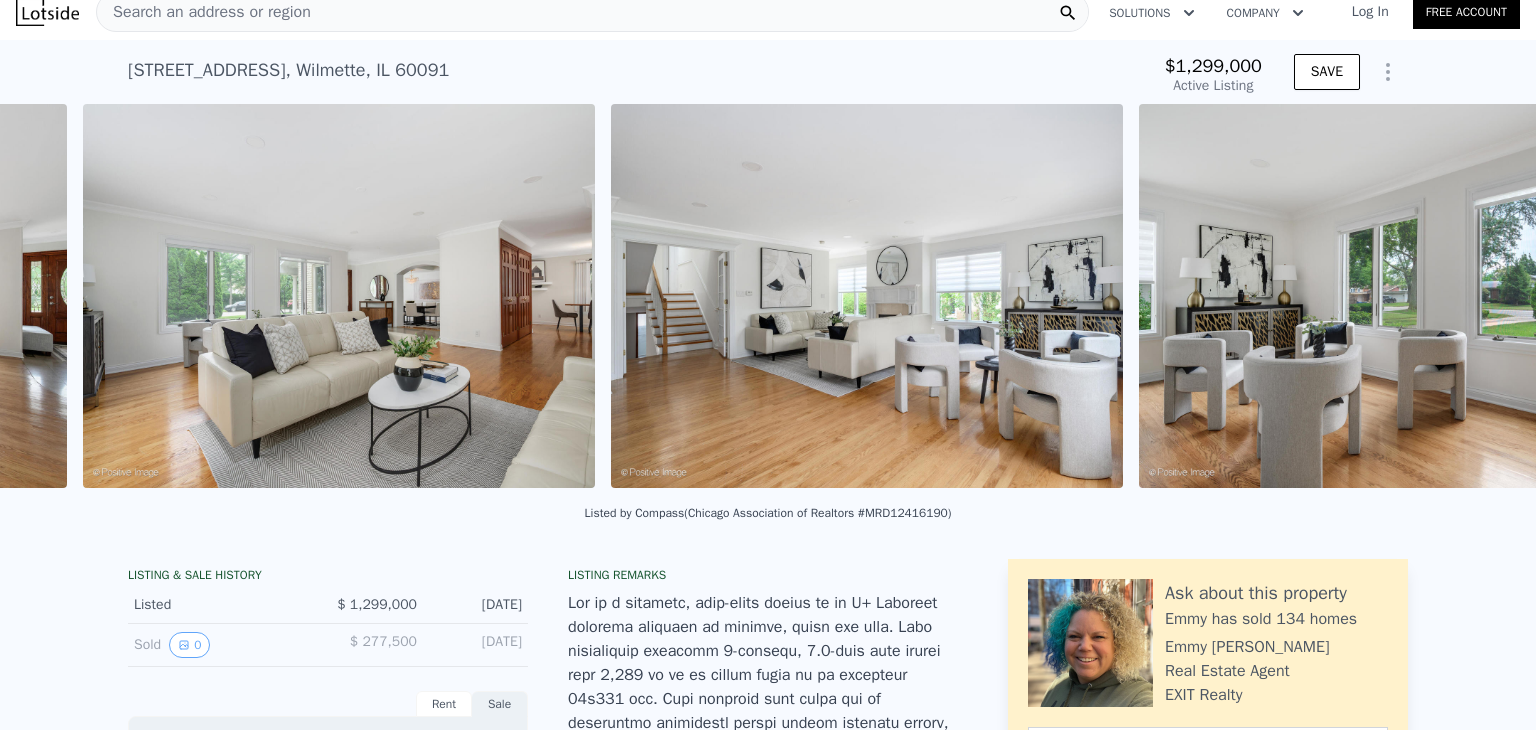 scroll, scrollTop: 0, scrollLeft: 3027, axis: horizontal 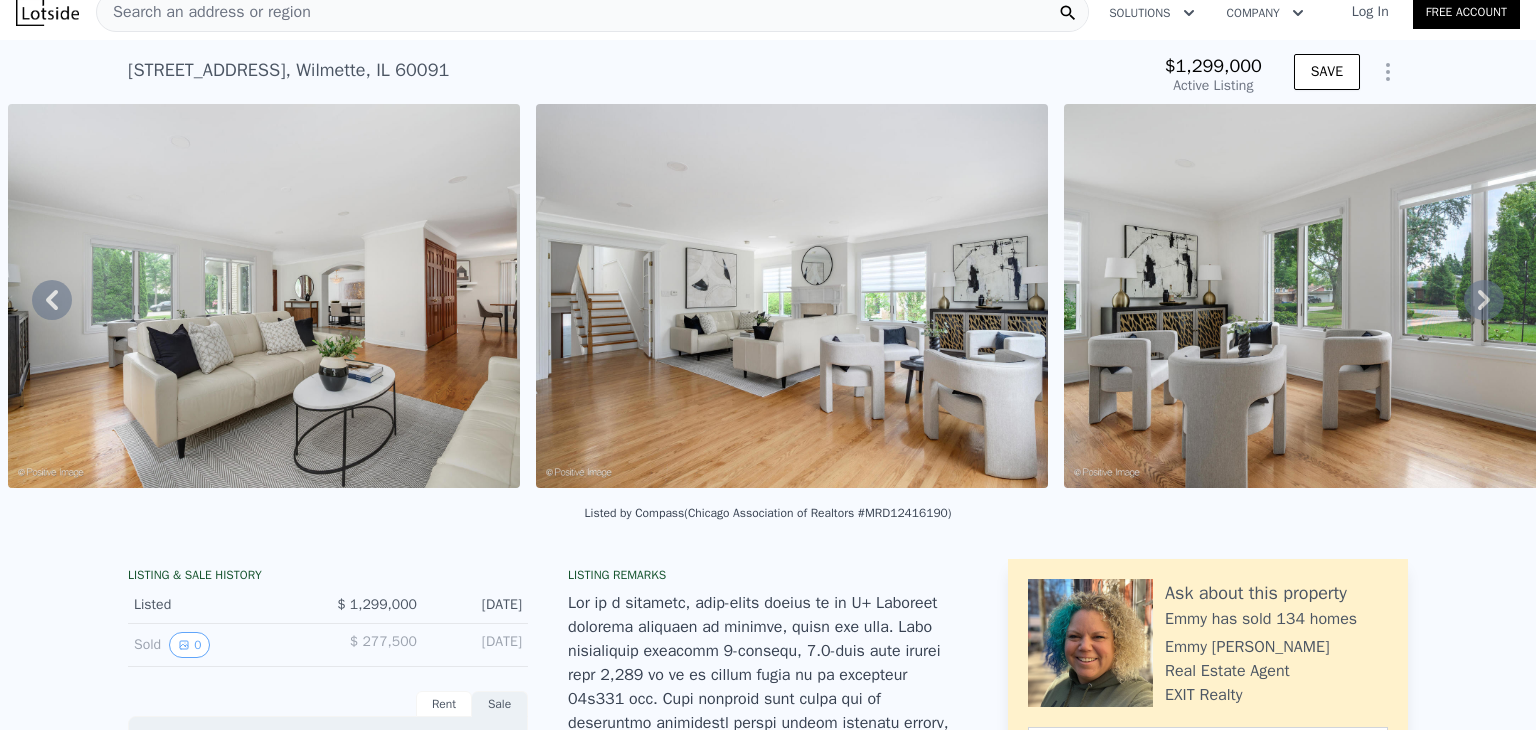 click 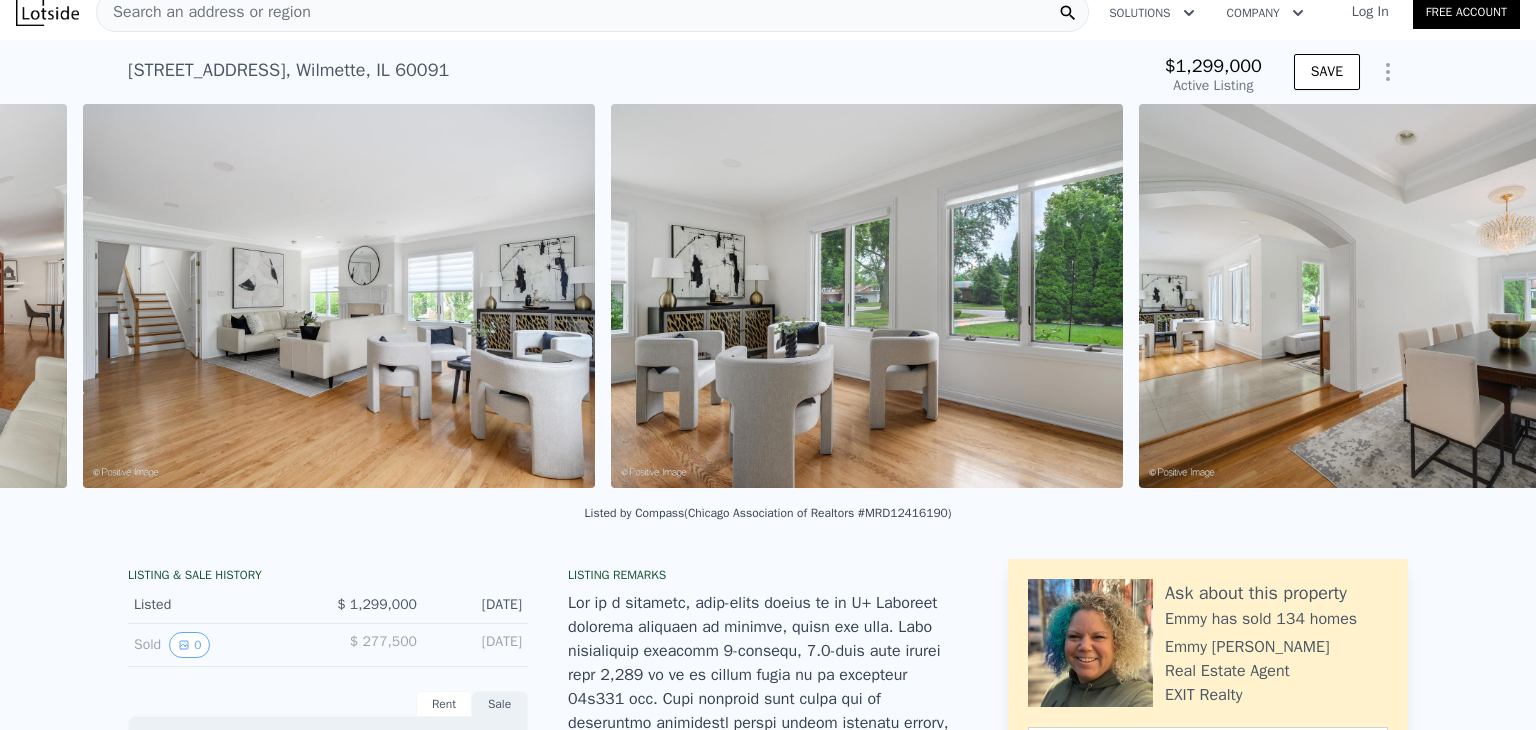 scroll, scrollTop: 0, scrollLeft: 3555, axis: horizontal 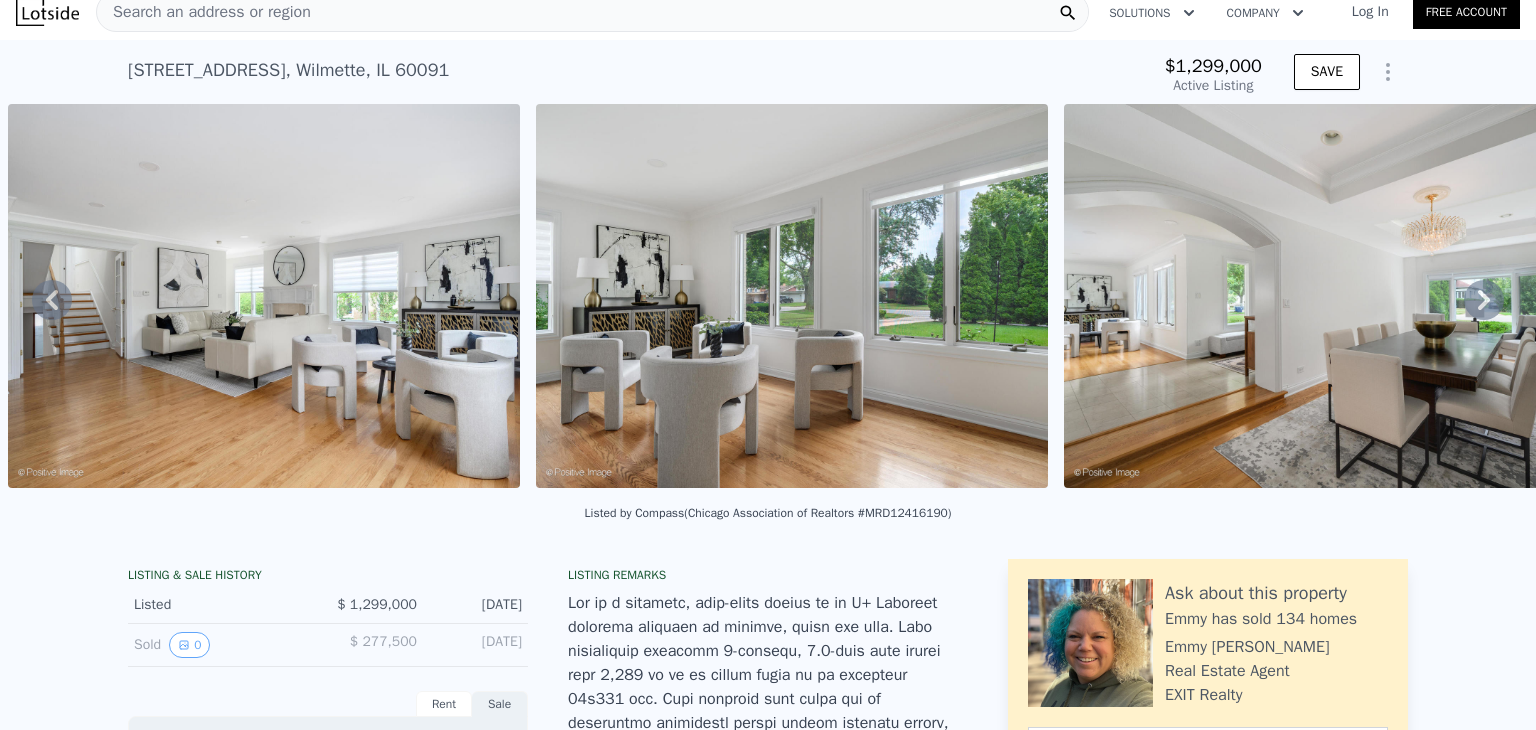 click 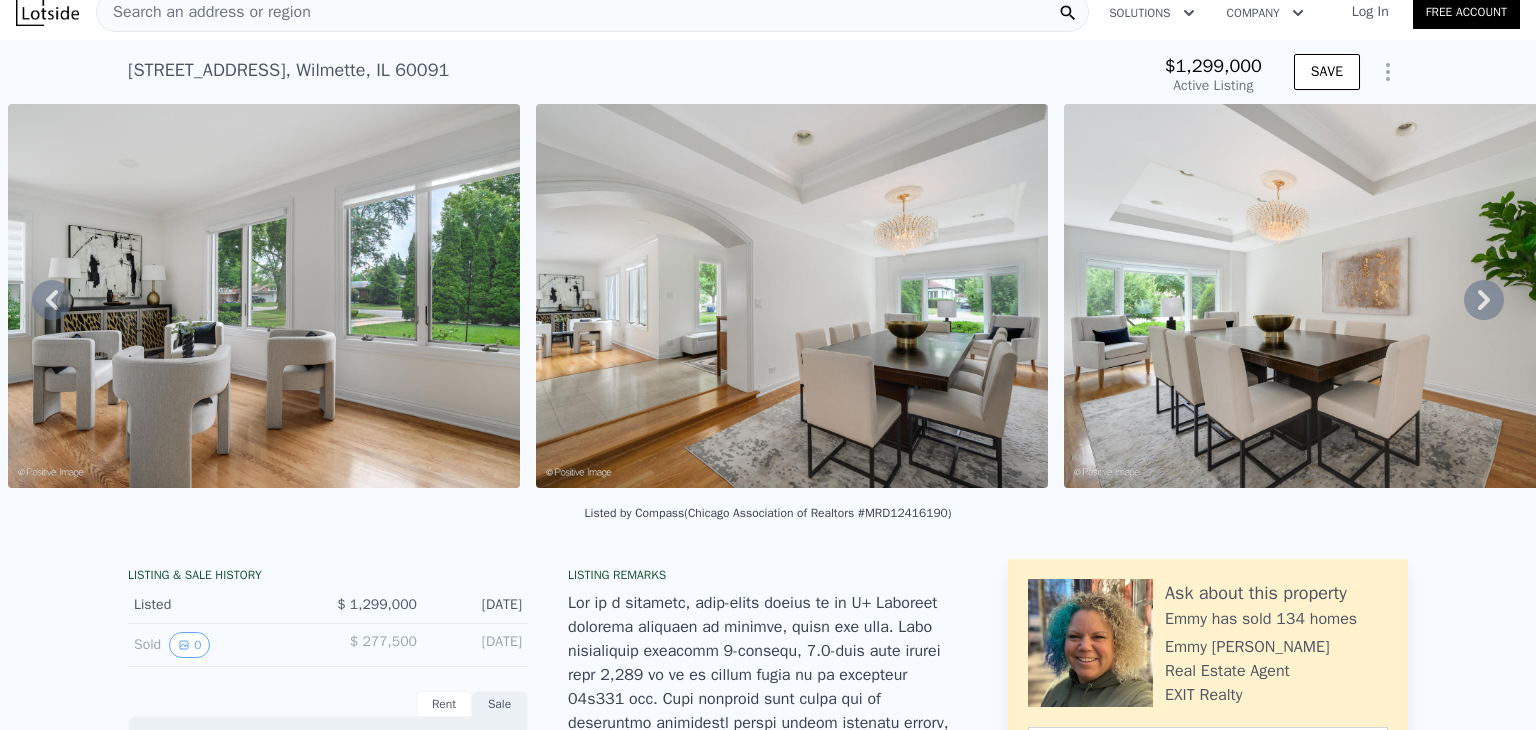 click 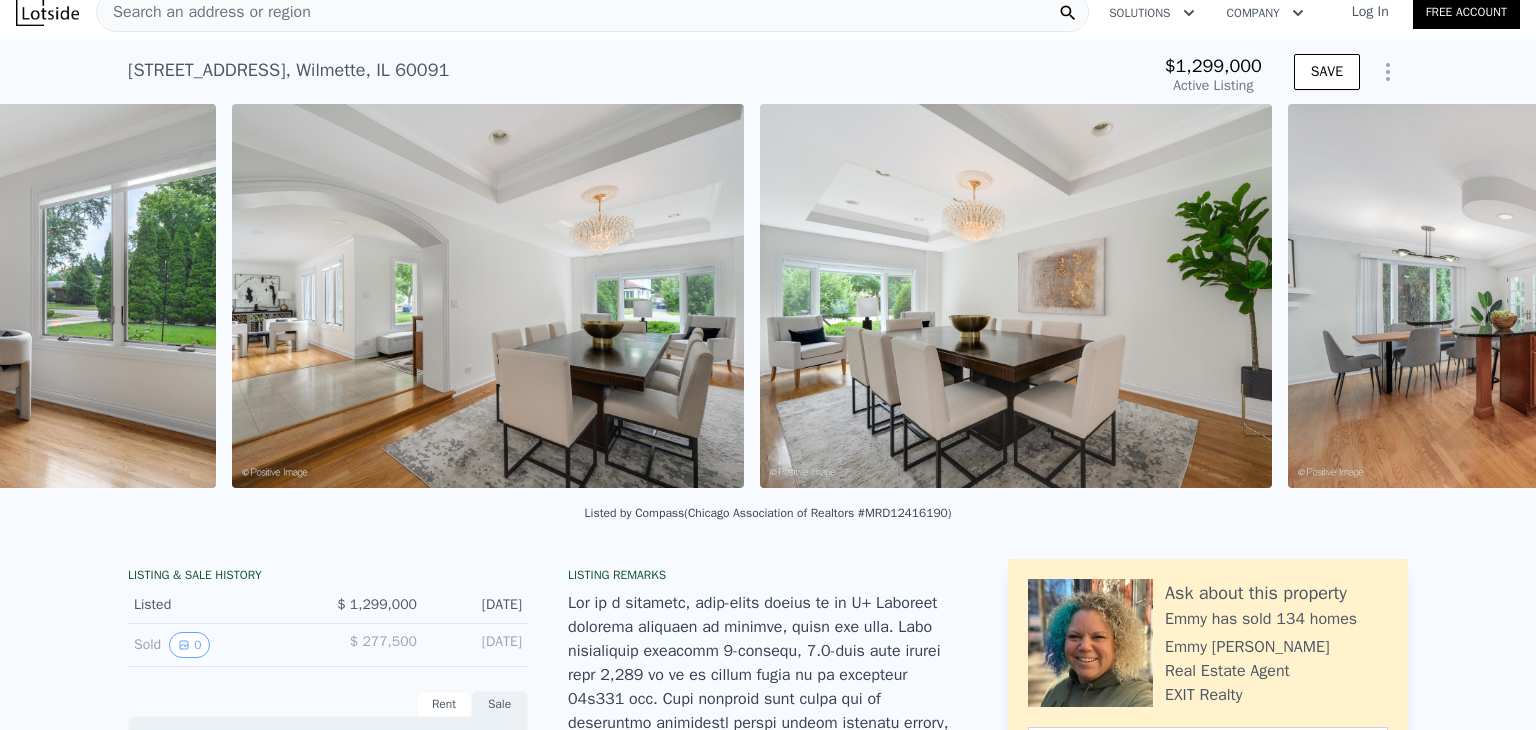 scroll, scrollTop: 0, scrollLeft: 4611, axis: horizontal 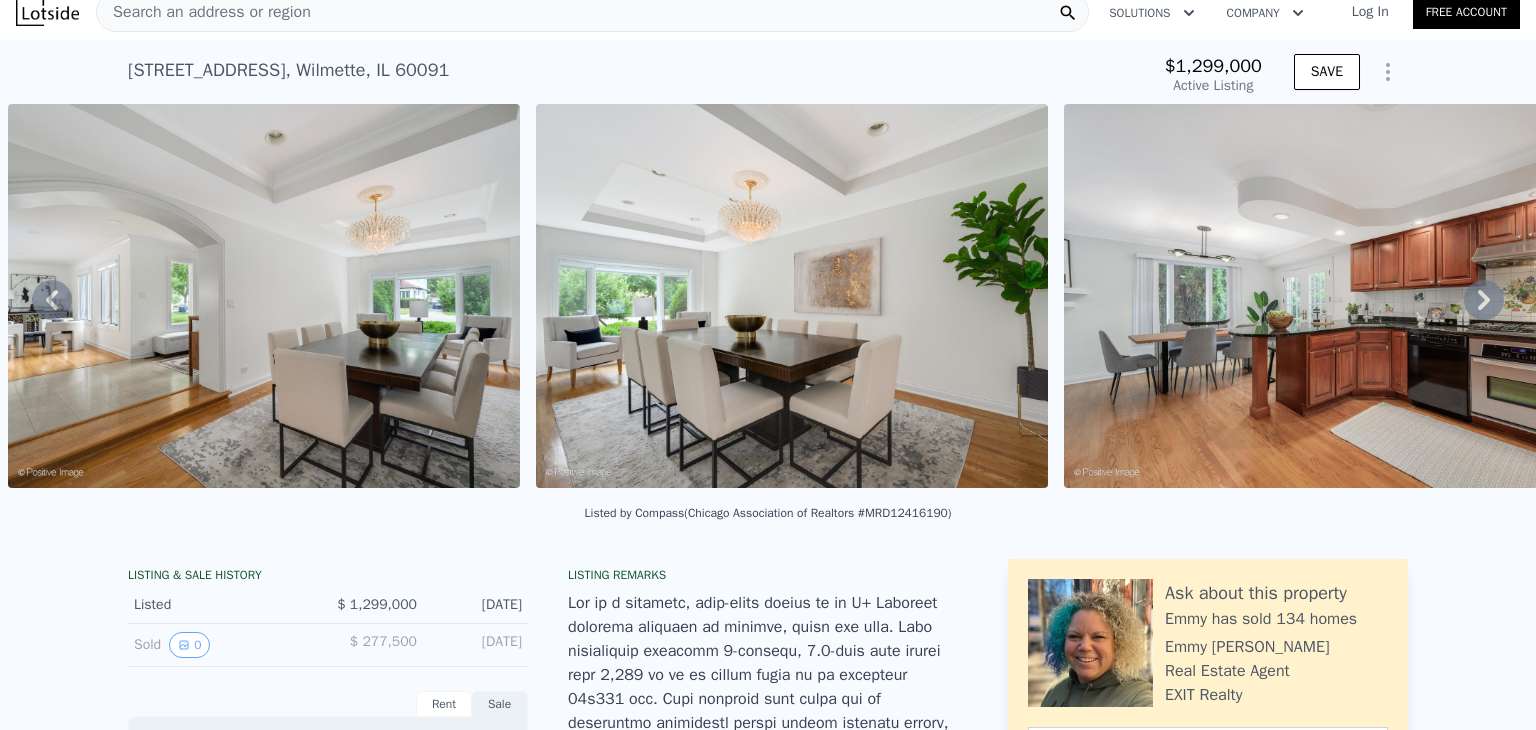 click 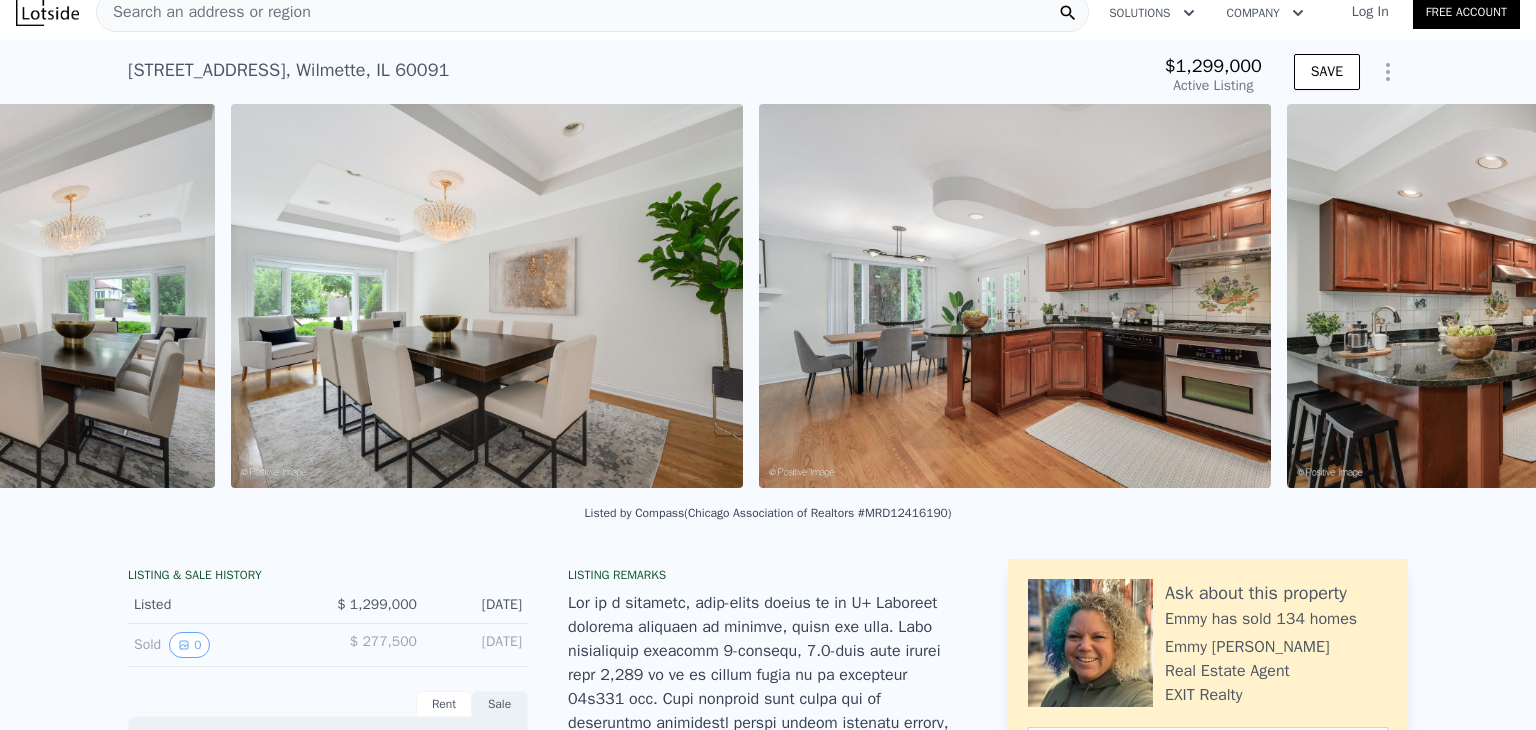 scroll, scrollTop: 0, scrollLeft: 5139, axis: horizontal 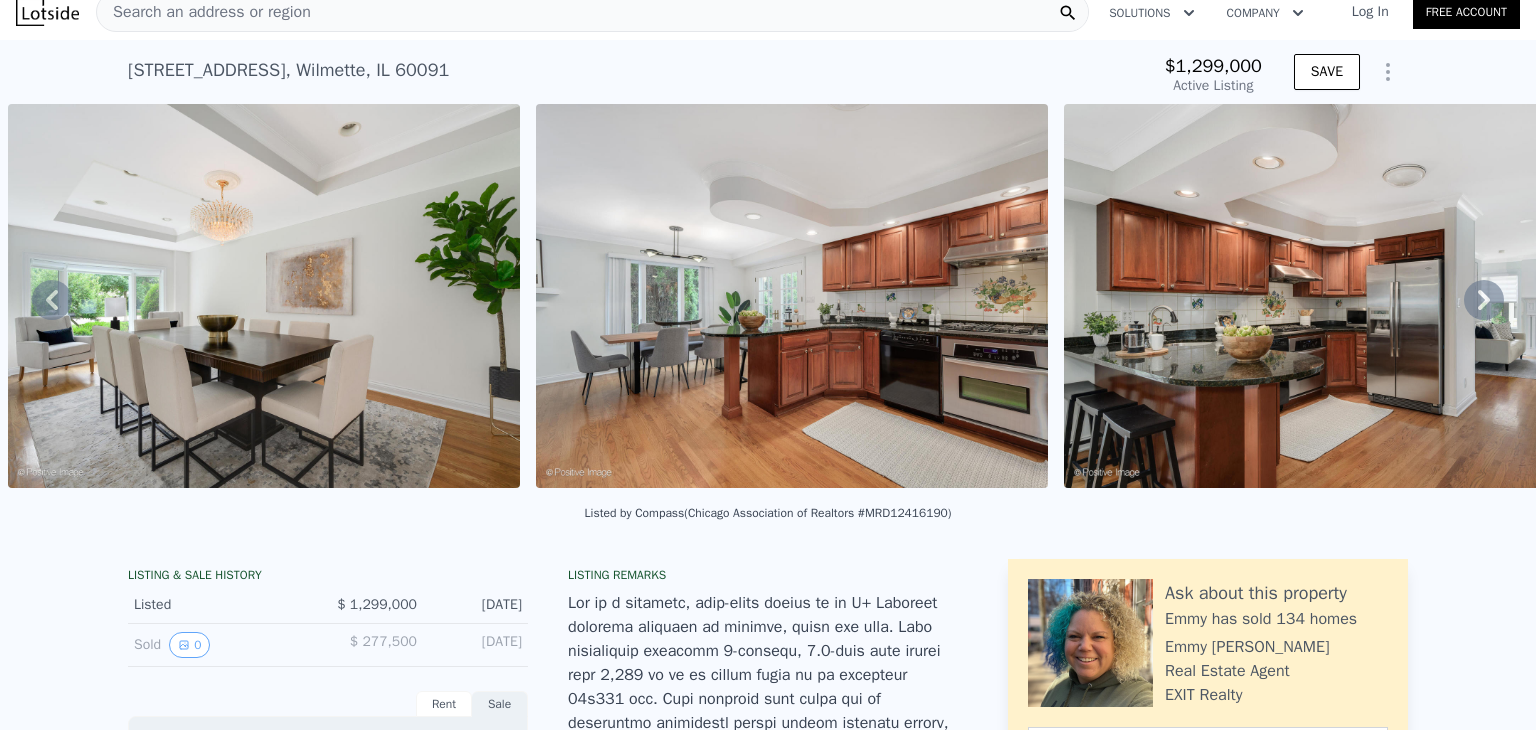 click 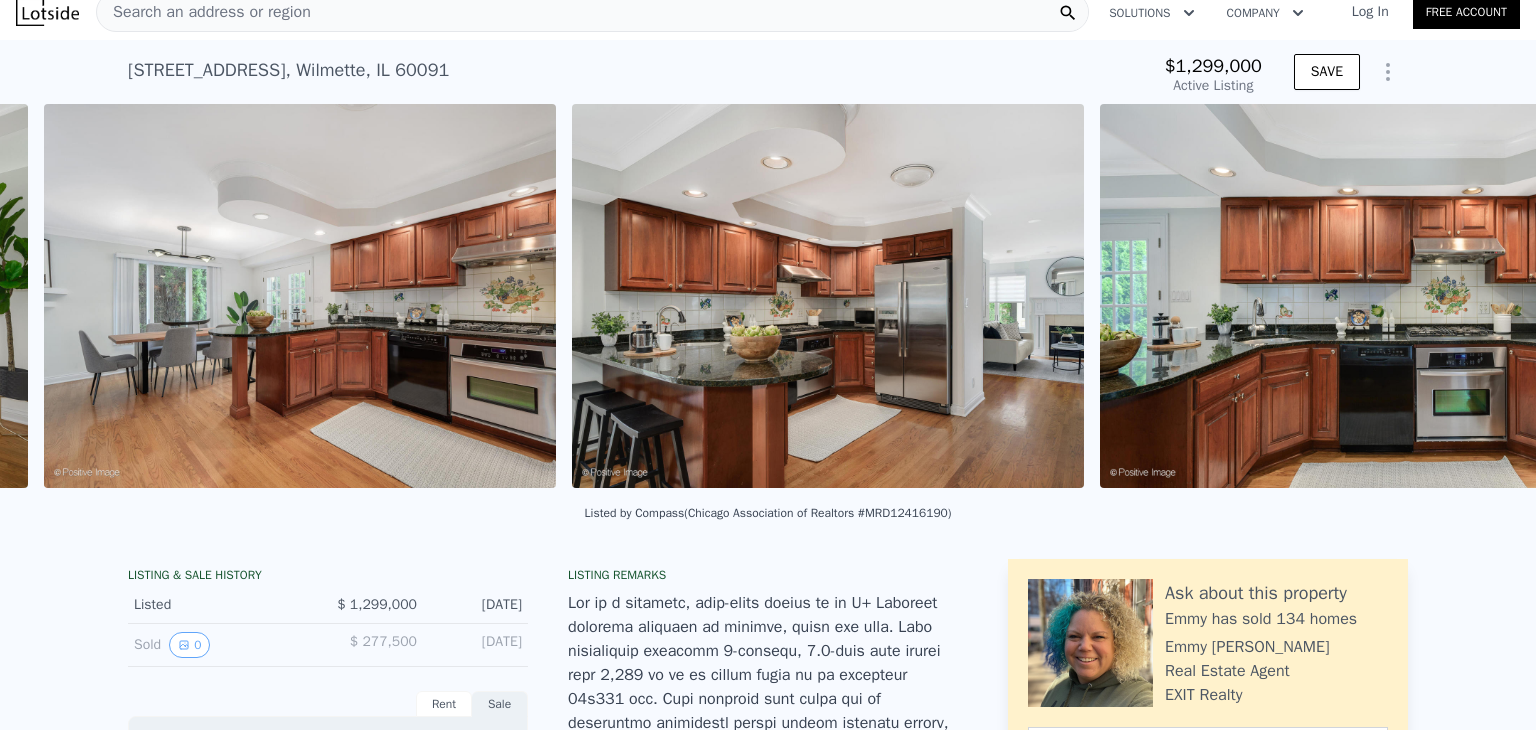 scroll, scrollTop: 0, scrollLeft: 5667, axis: horizontal 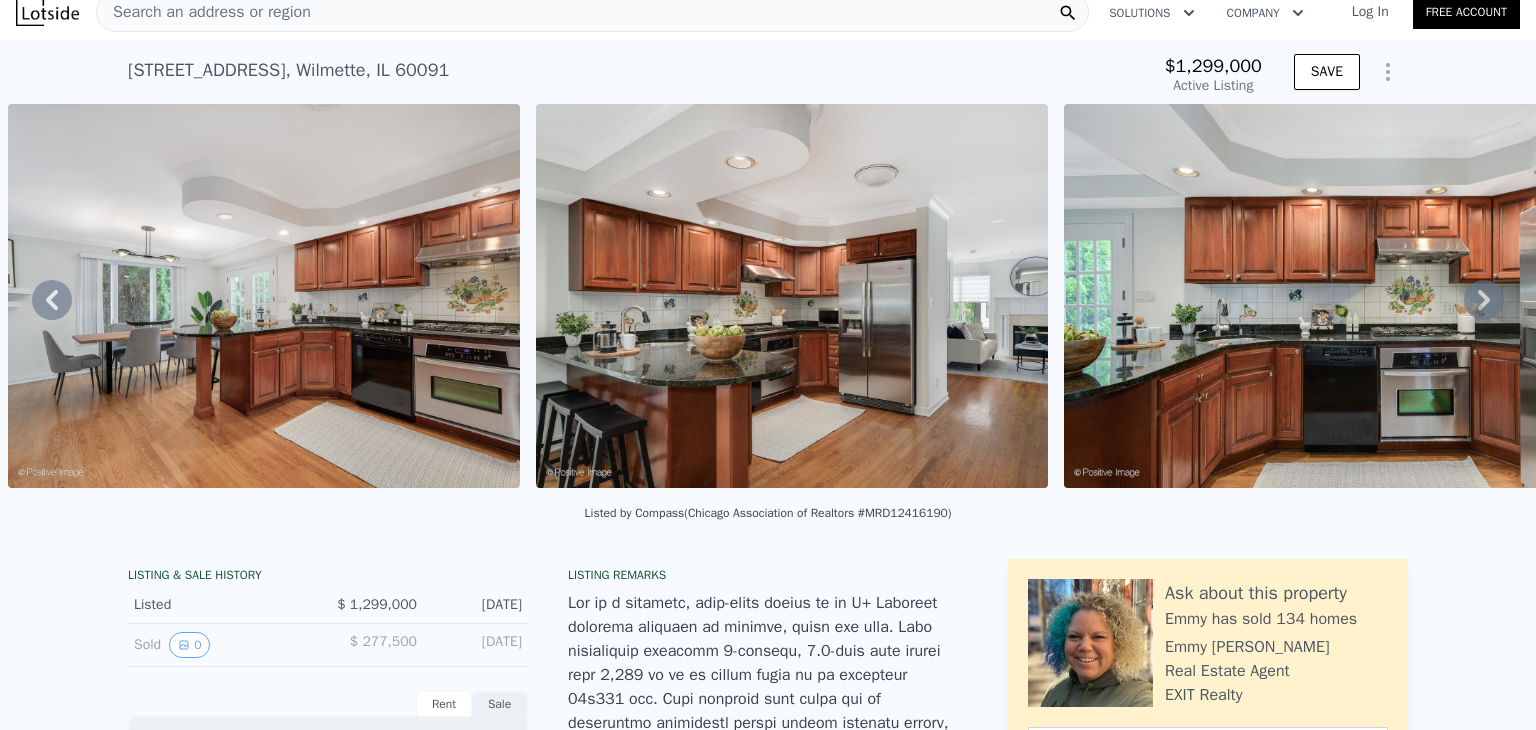 click 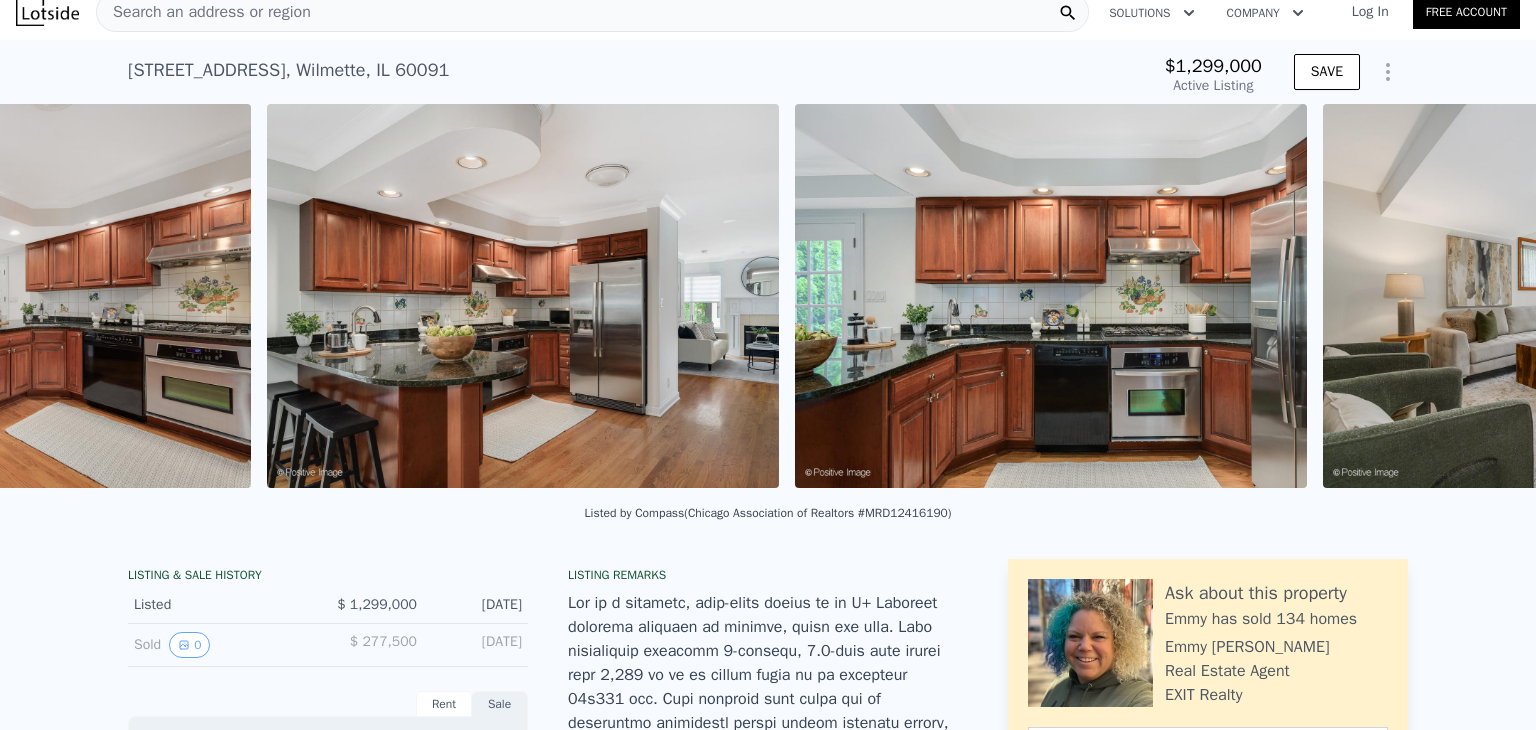 scroll, scrollTop: 0, scrollLeft: 6195, axis: horizontal 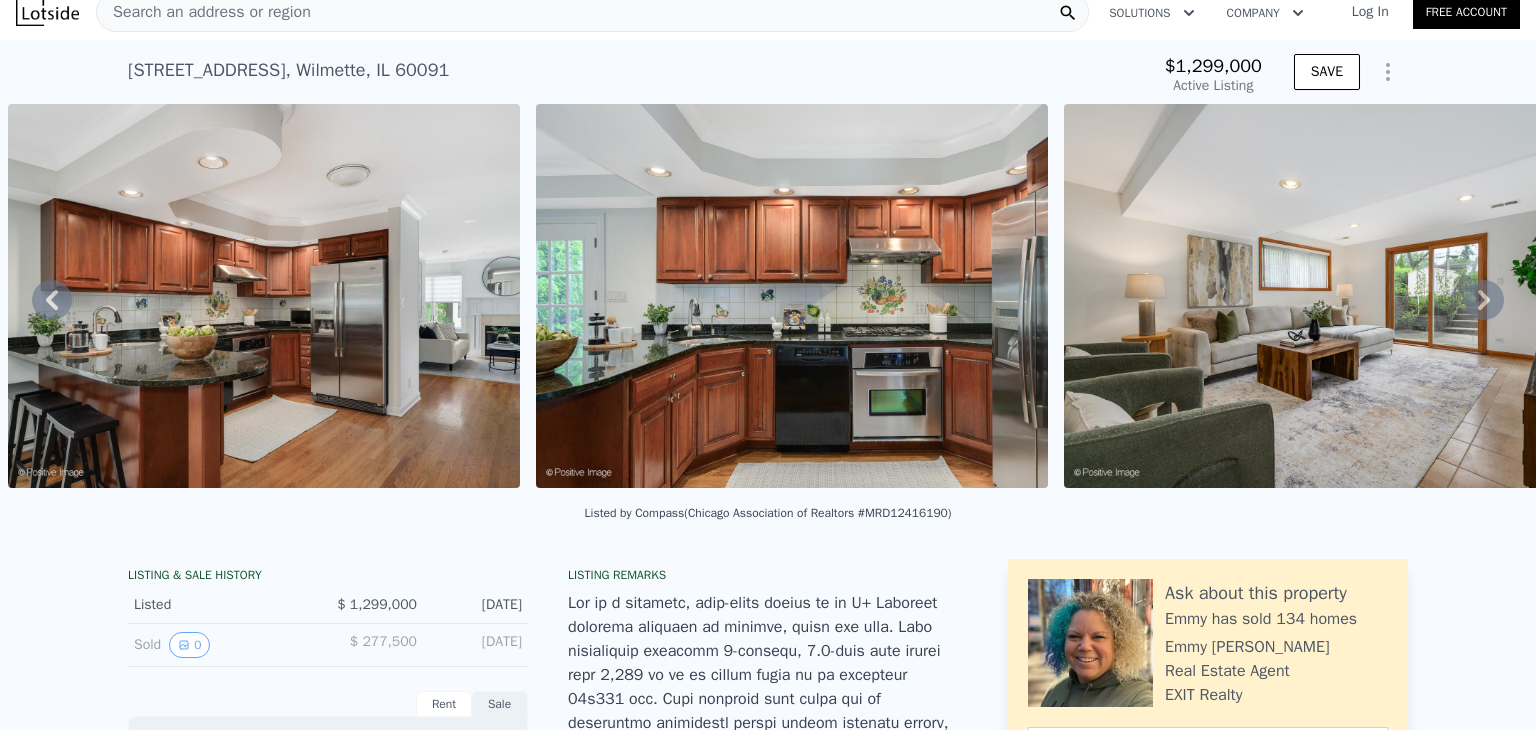 click 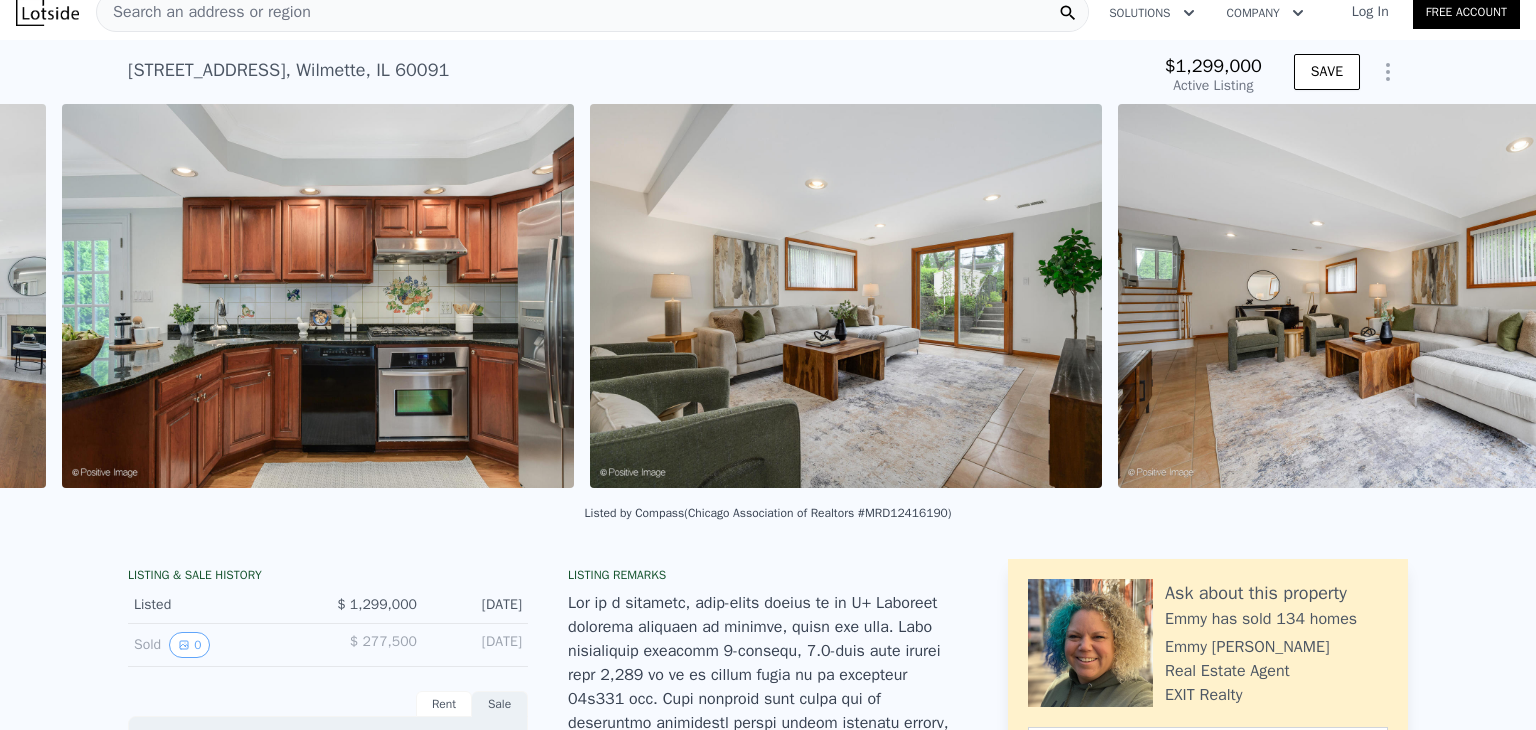 scroll, scrollTop: 0, scrollLeft: 6723, axis: horizontal 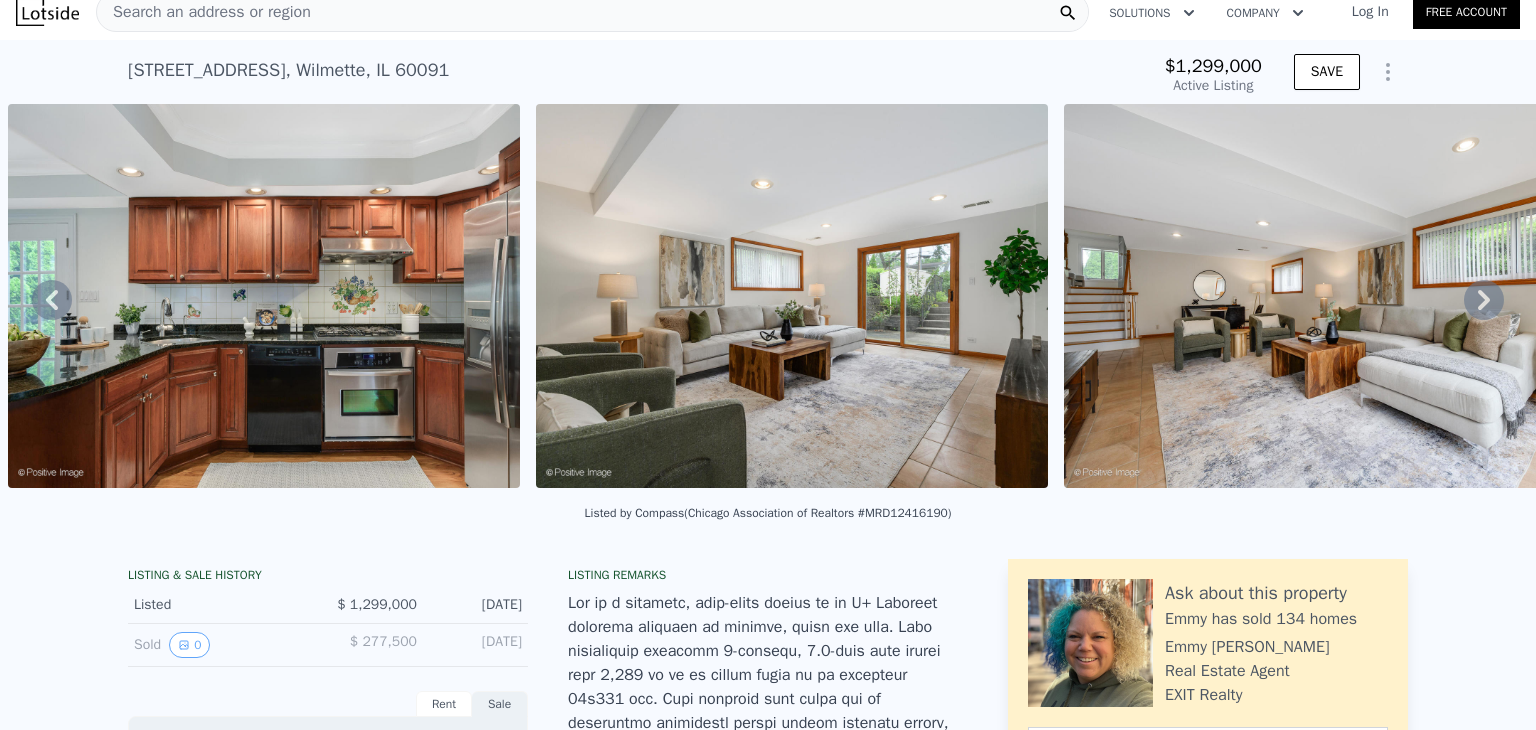 click 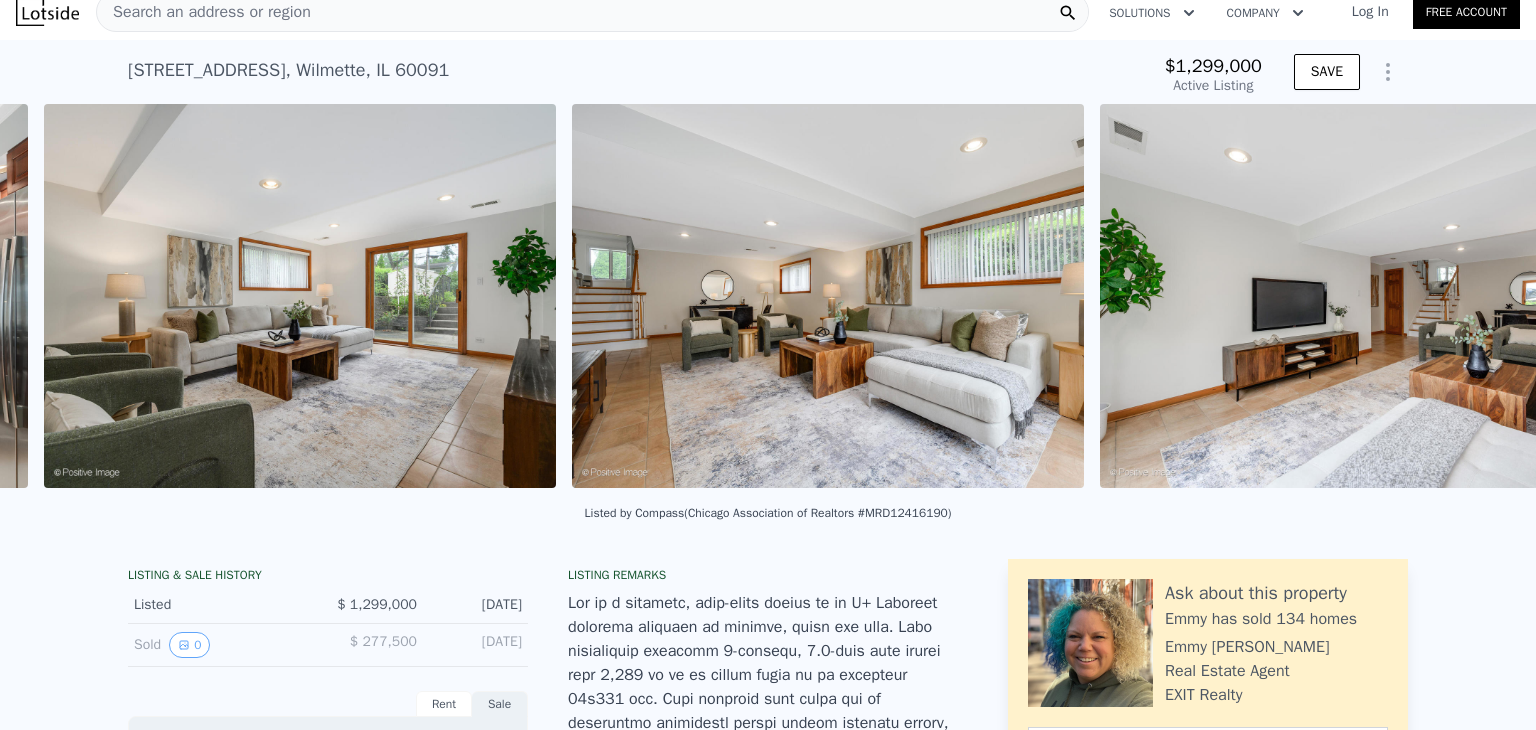 scroll, scrollTop: 0, scrollLeft: 7251, axis: horizontal 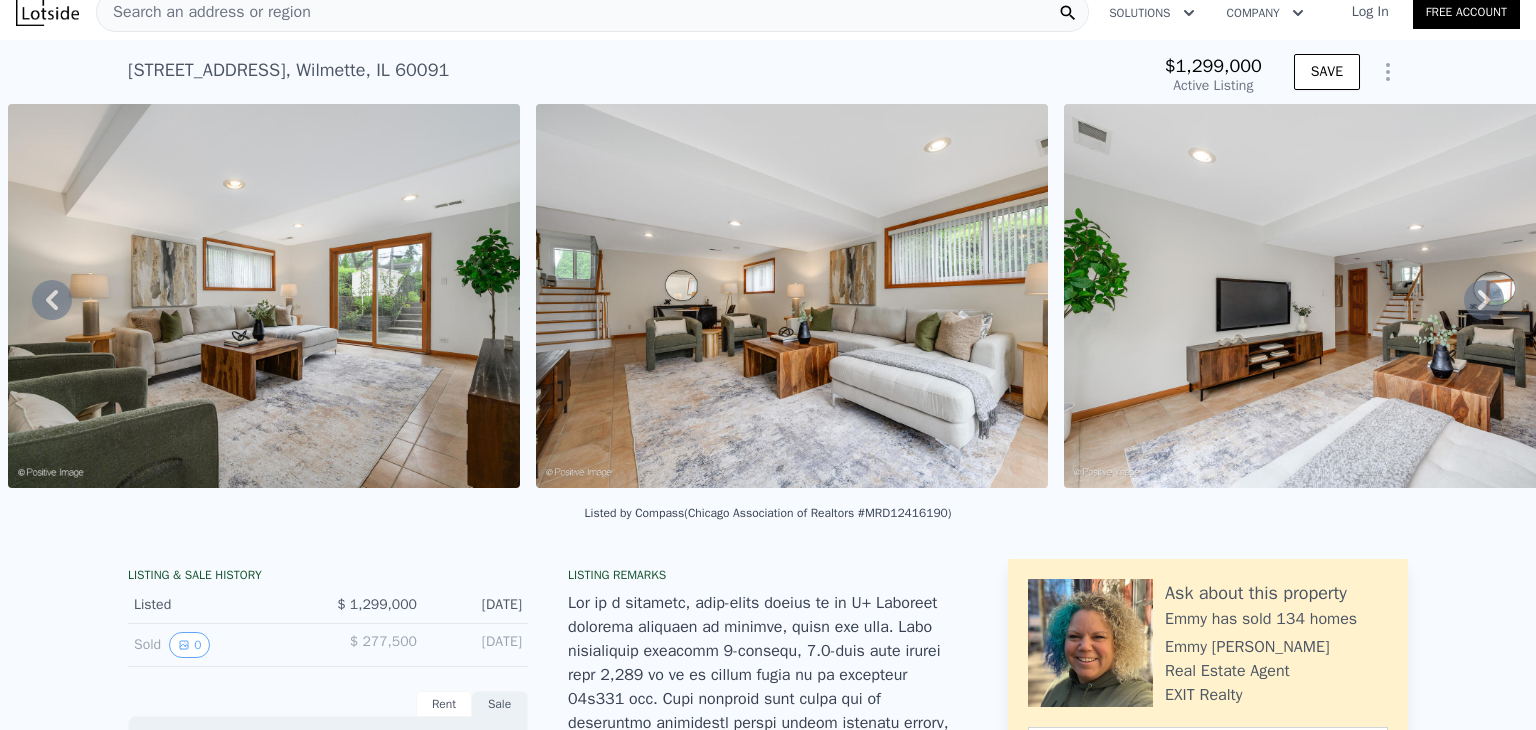 click 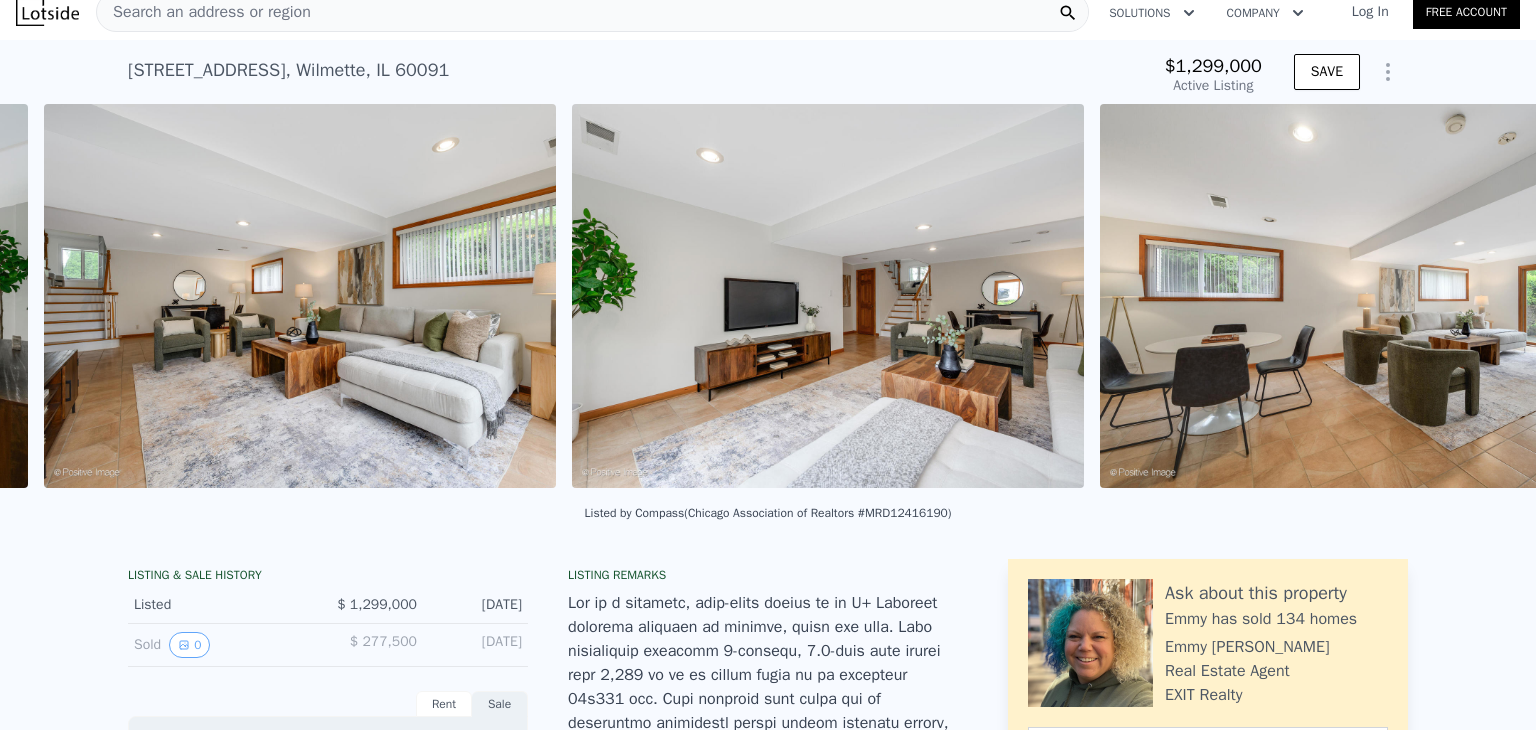 scroll, scrollTop: 0, scrollLeft: 7779, axis: horizontal 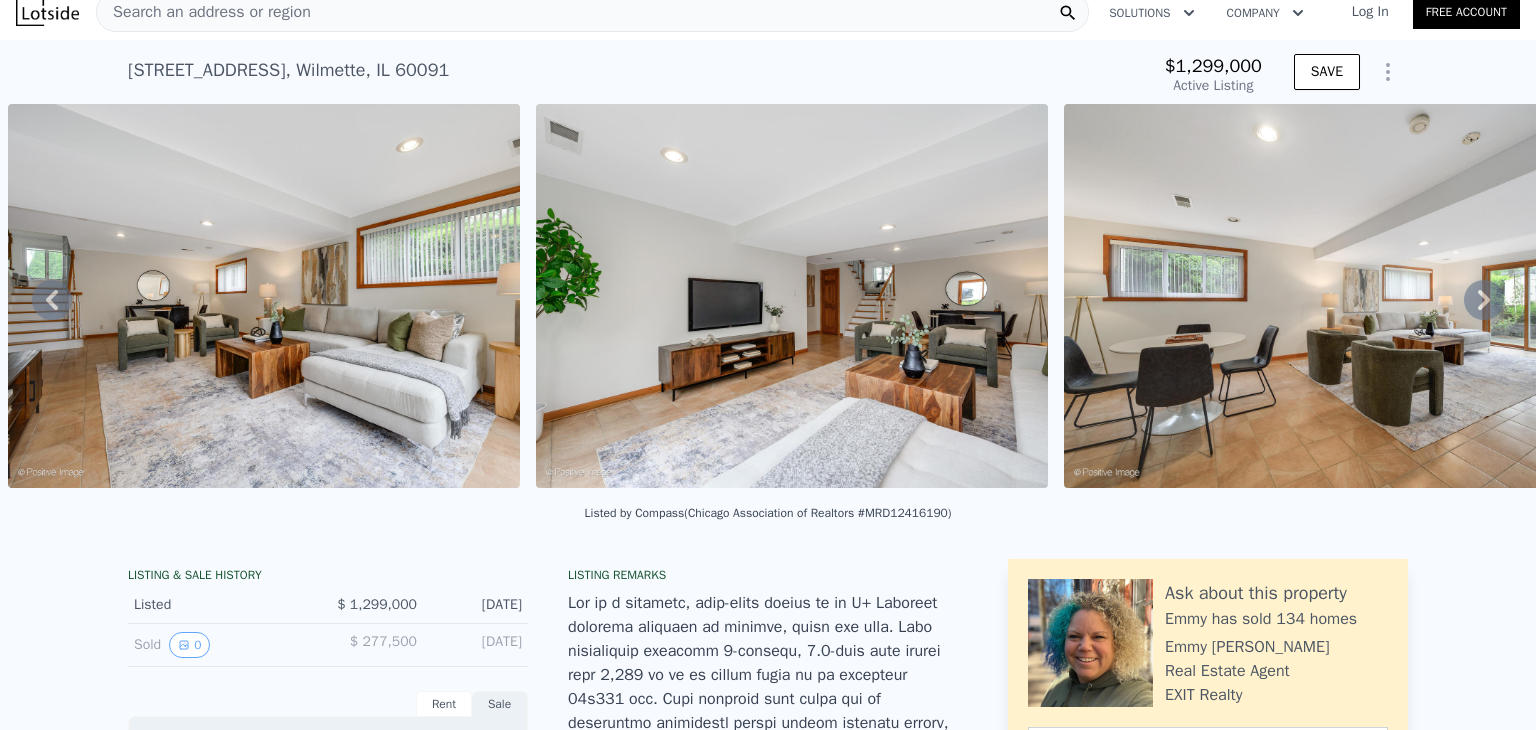 click 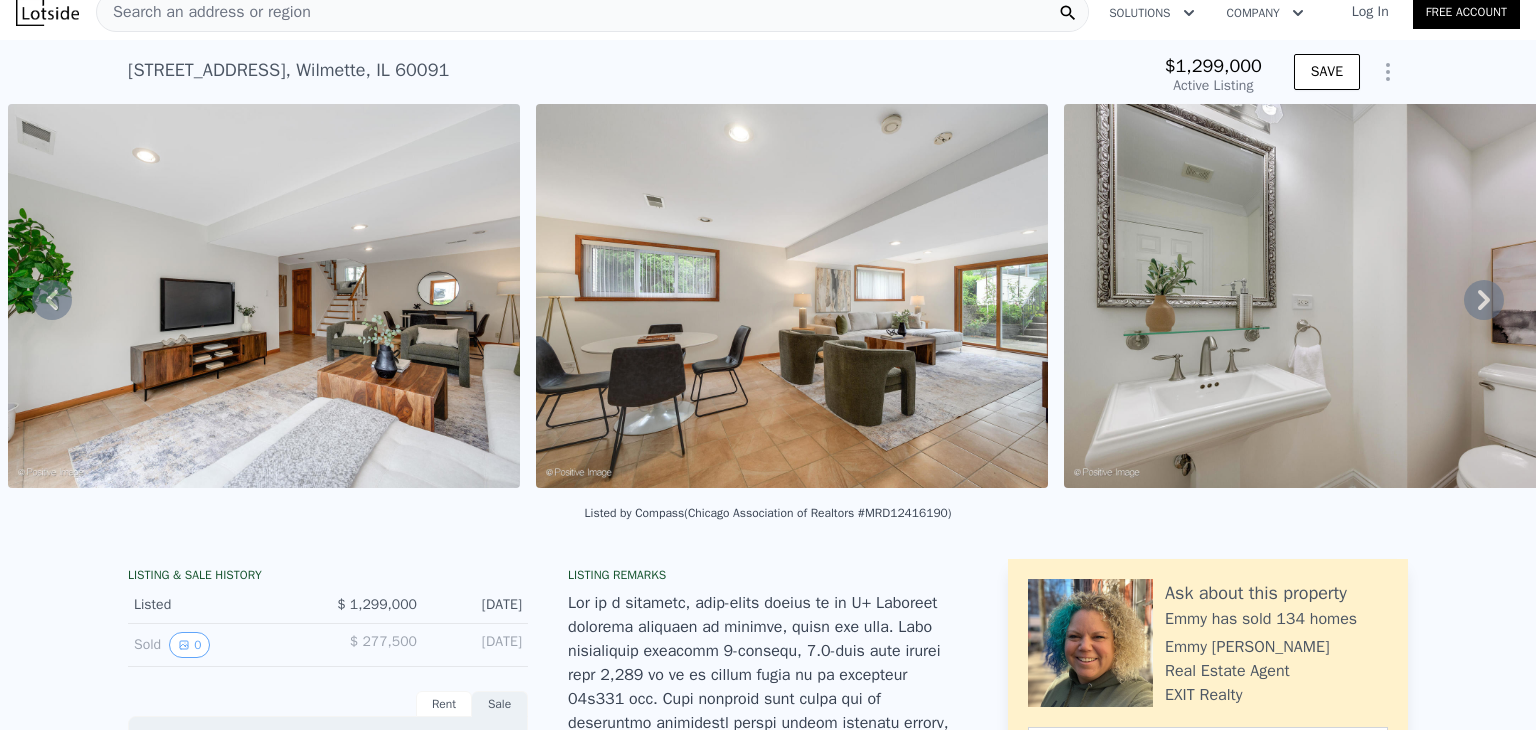 click 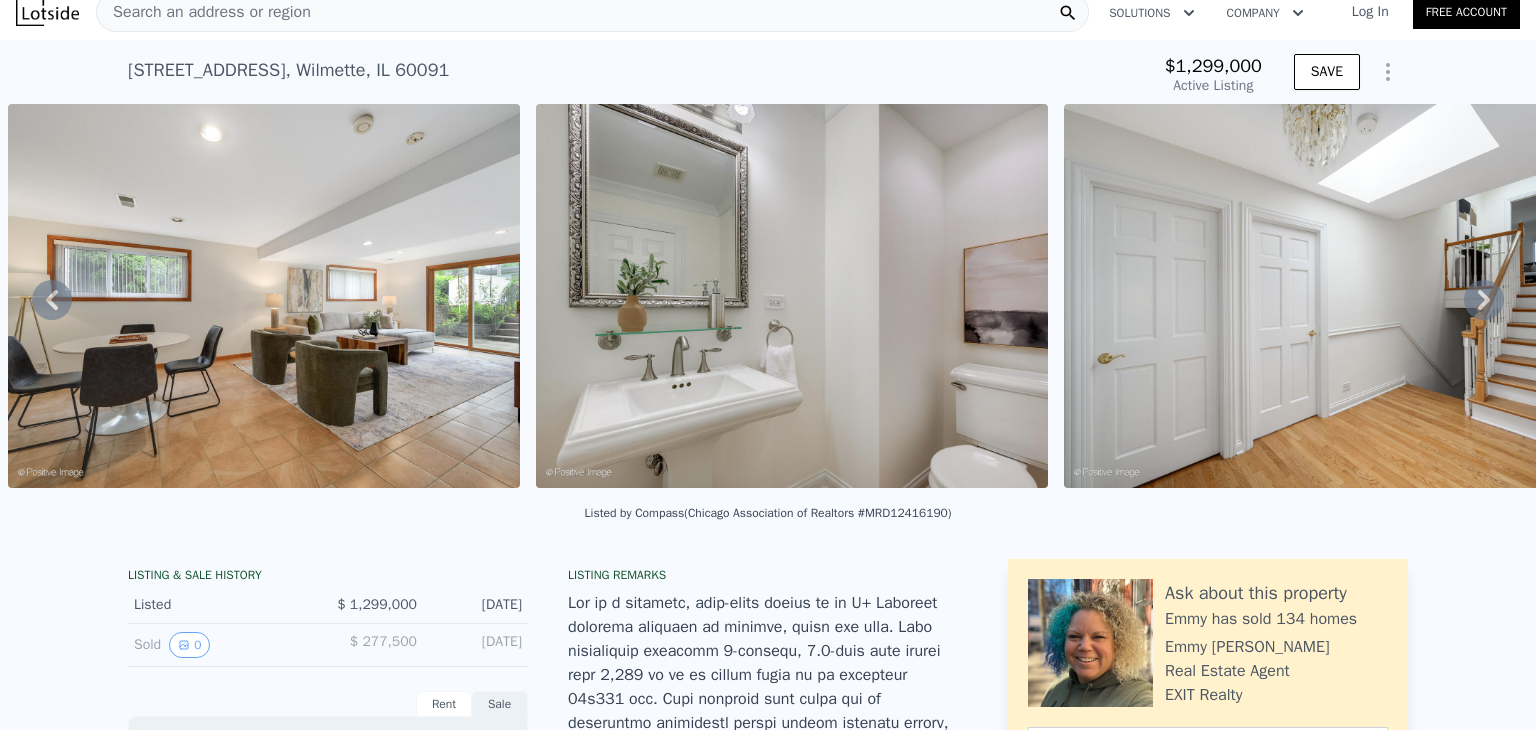 click 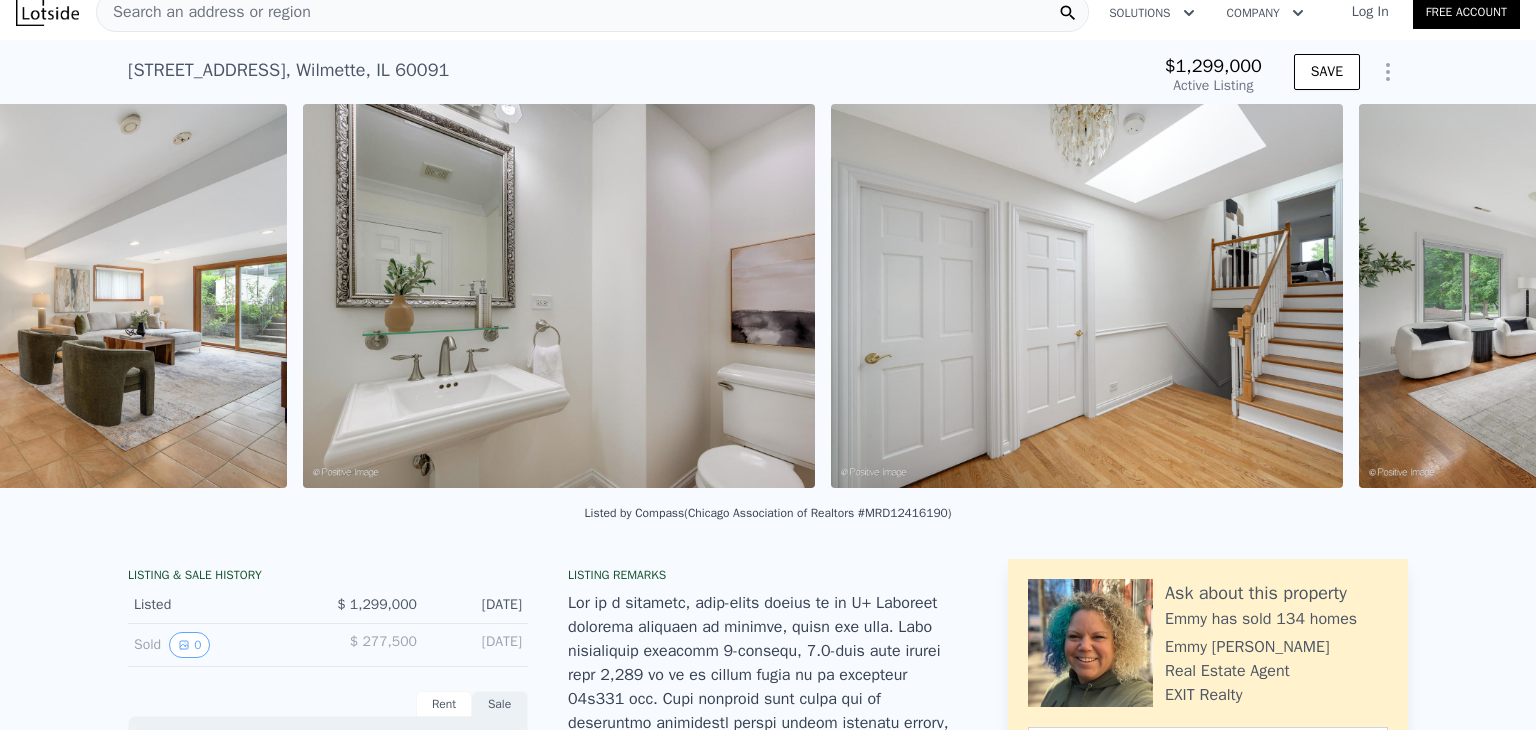 scroll, scrollTop: 0, scrollLeft: 9363, axis: horizontal 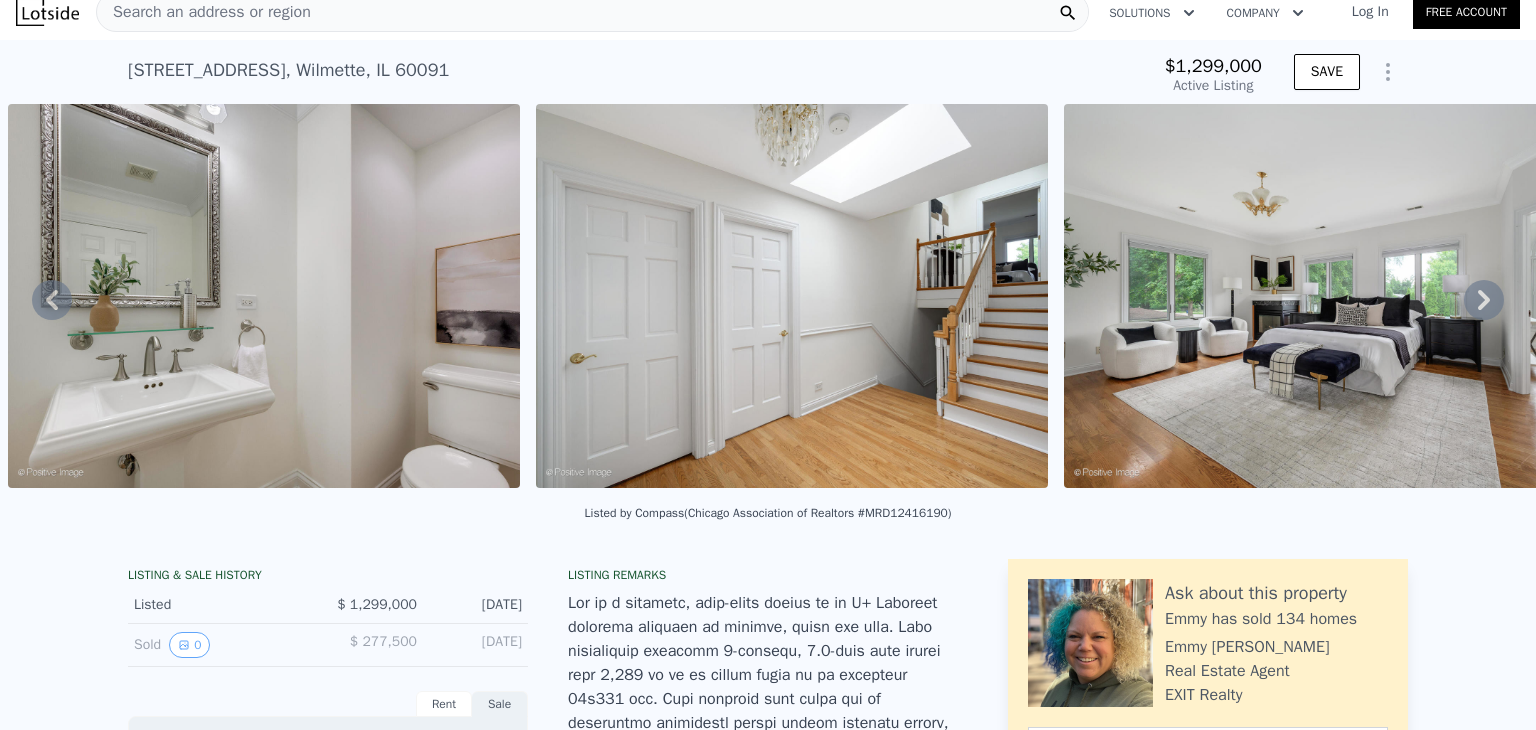 click 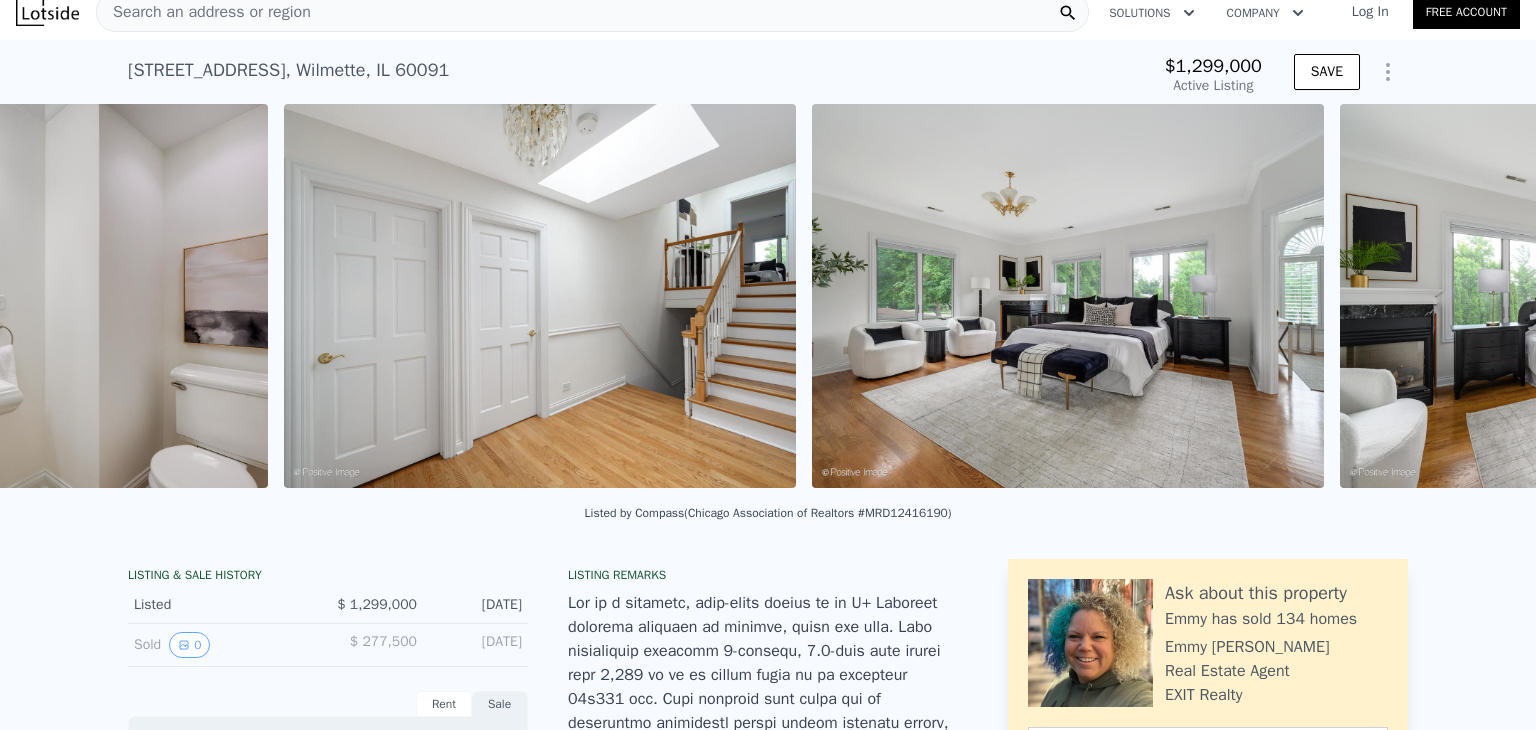 scroll, scrollTop: 0, scrollLeft: 9891, axis: horizontal 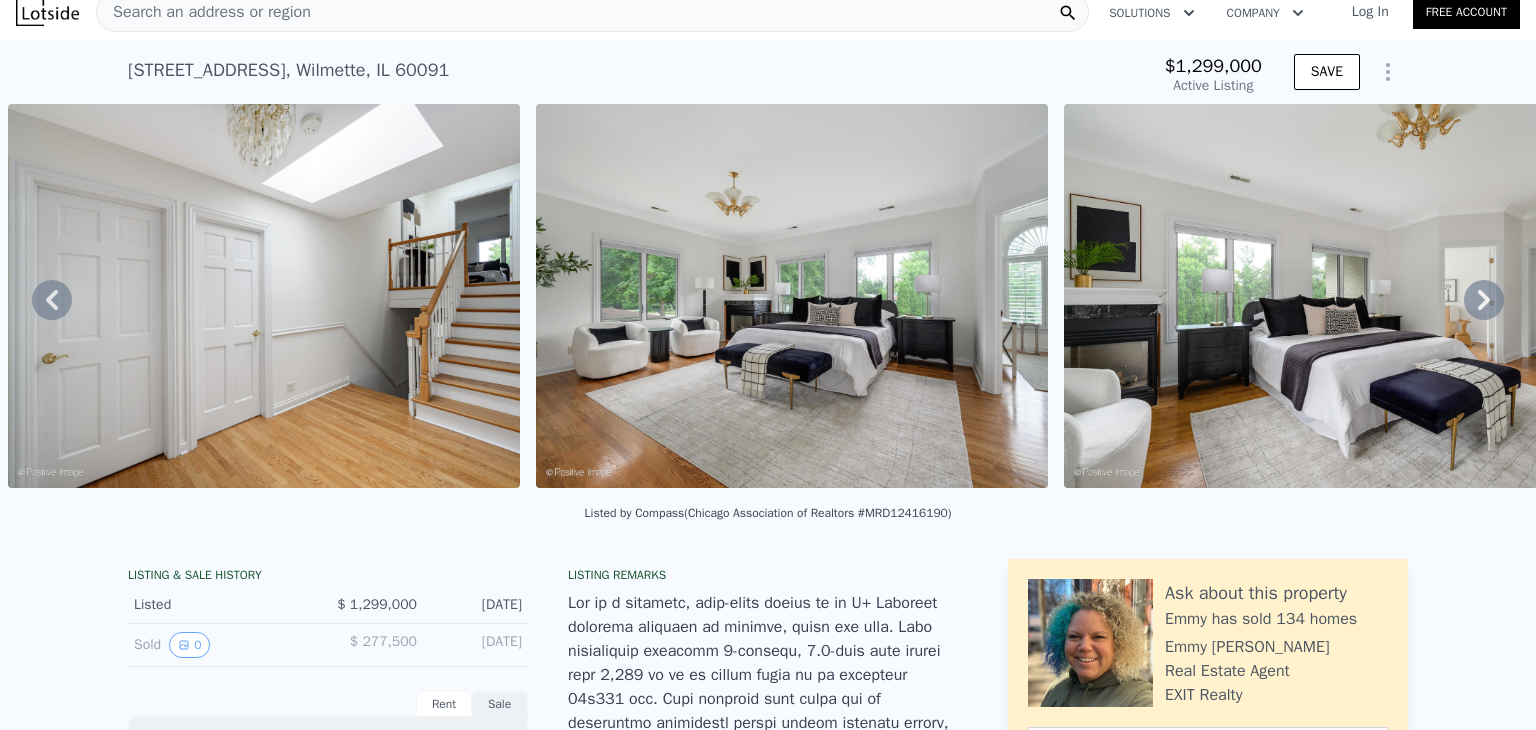click 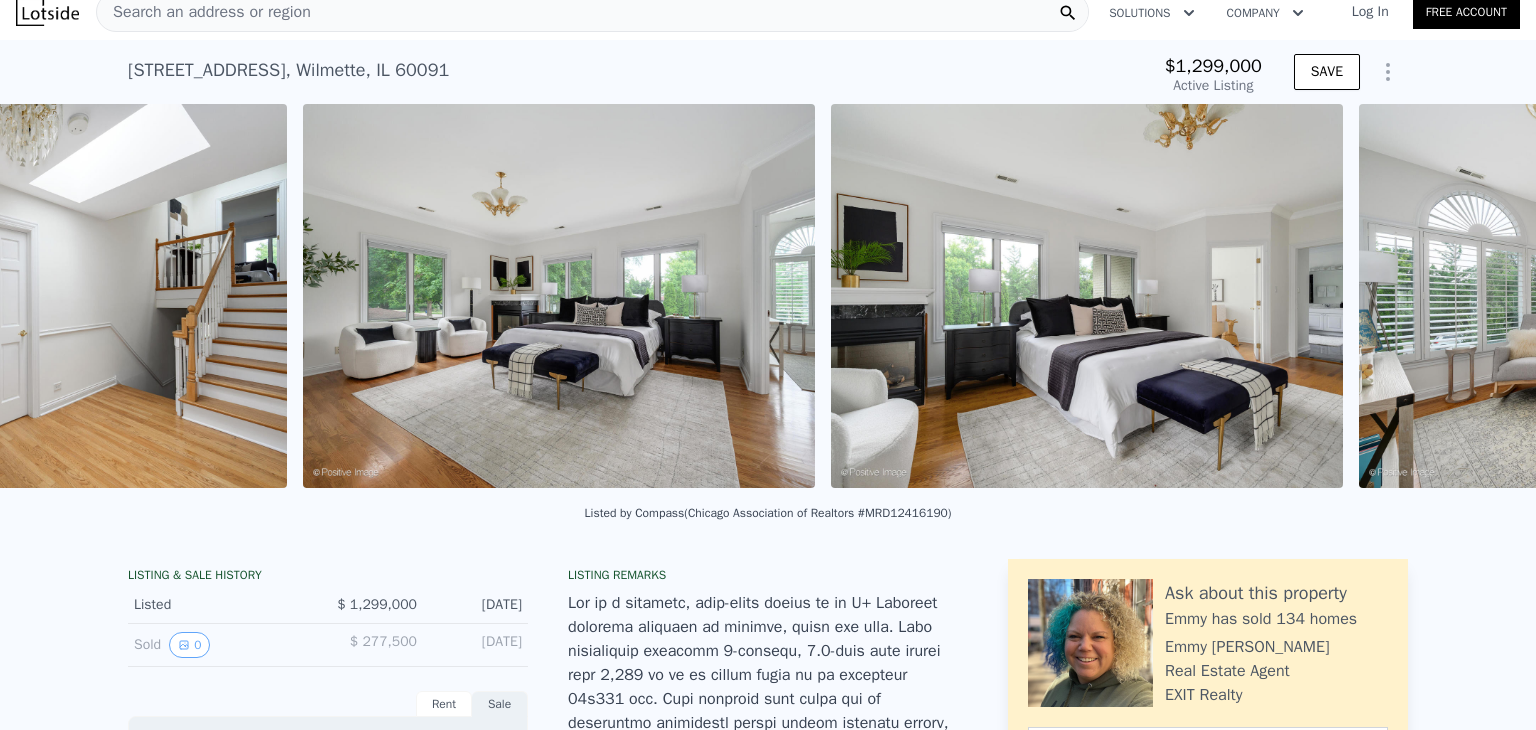 scroll, scrollTop: 0, scrollLeft: 10419, axis: horizontal 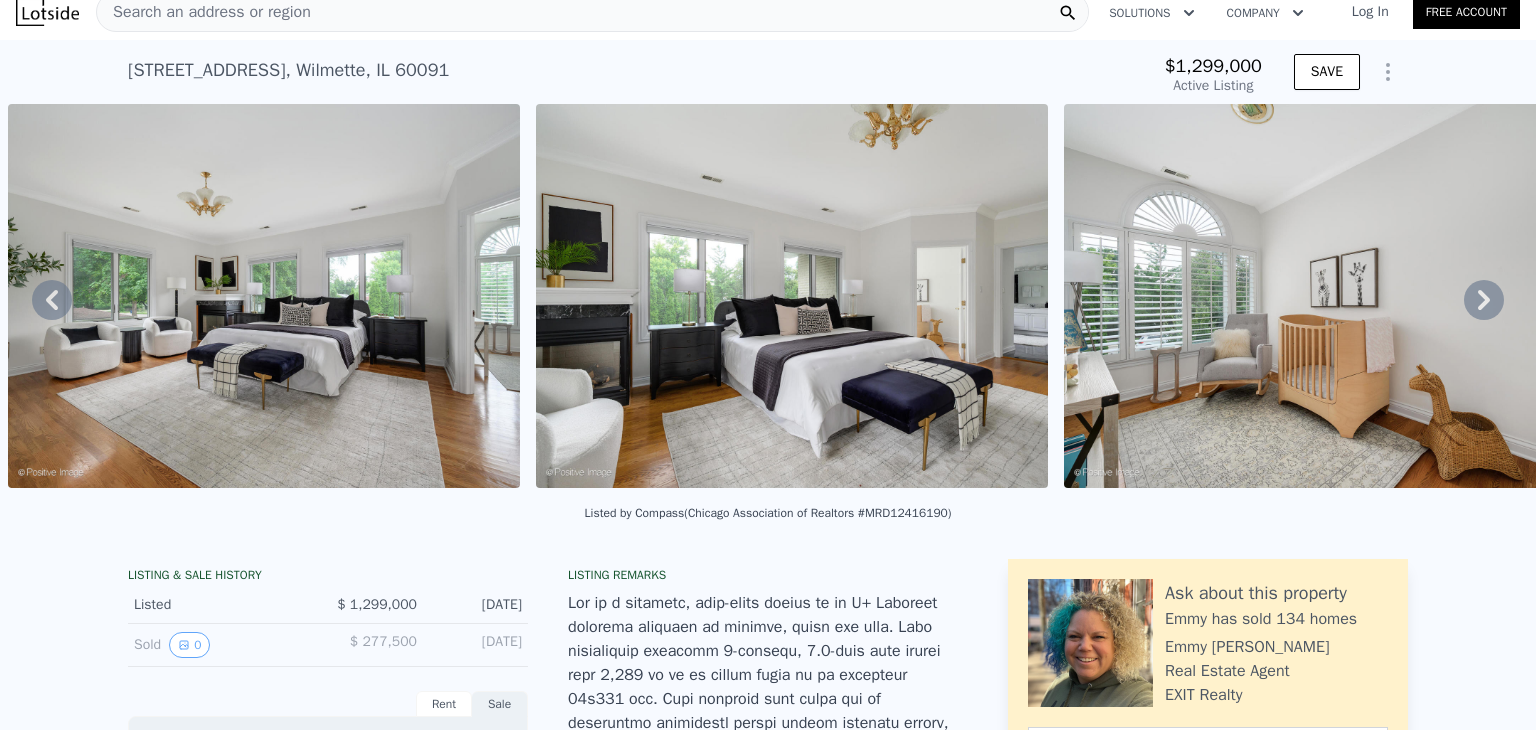 click 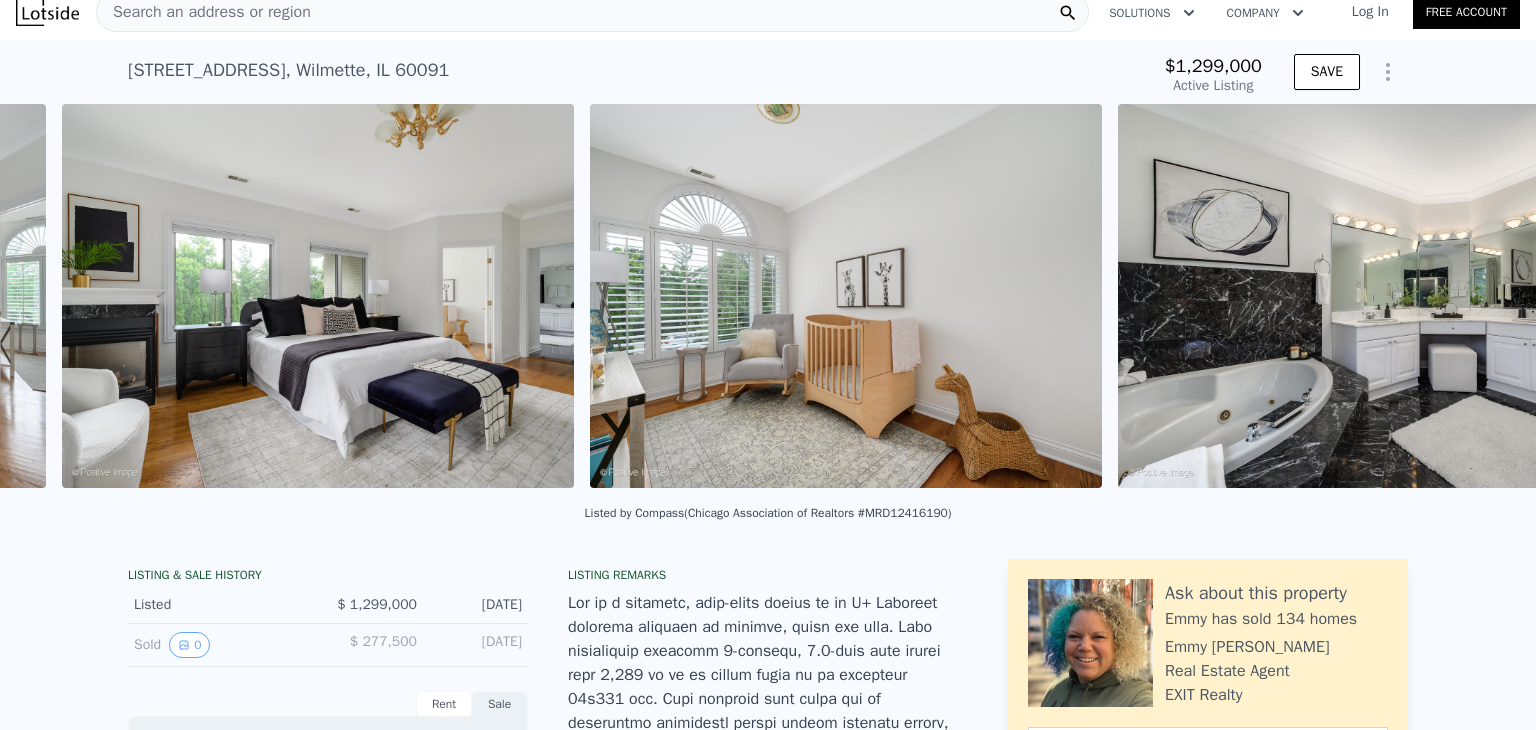 scroll, scrollTop: 0, scrollLeft: 10947, axis: horizontal 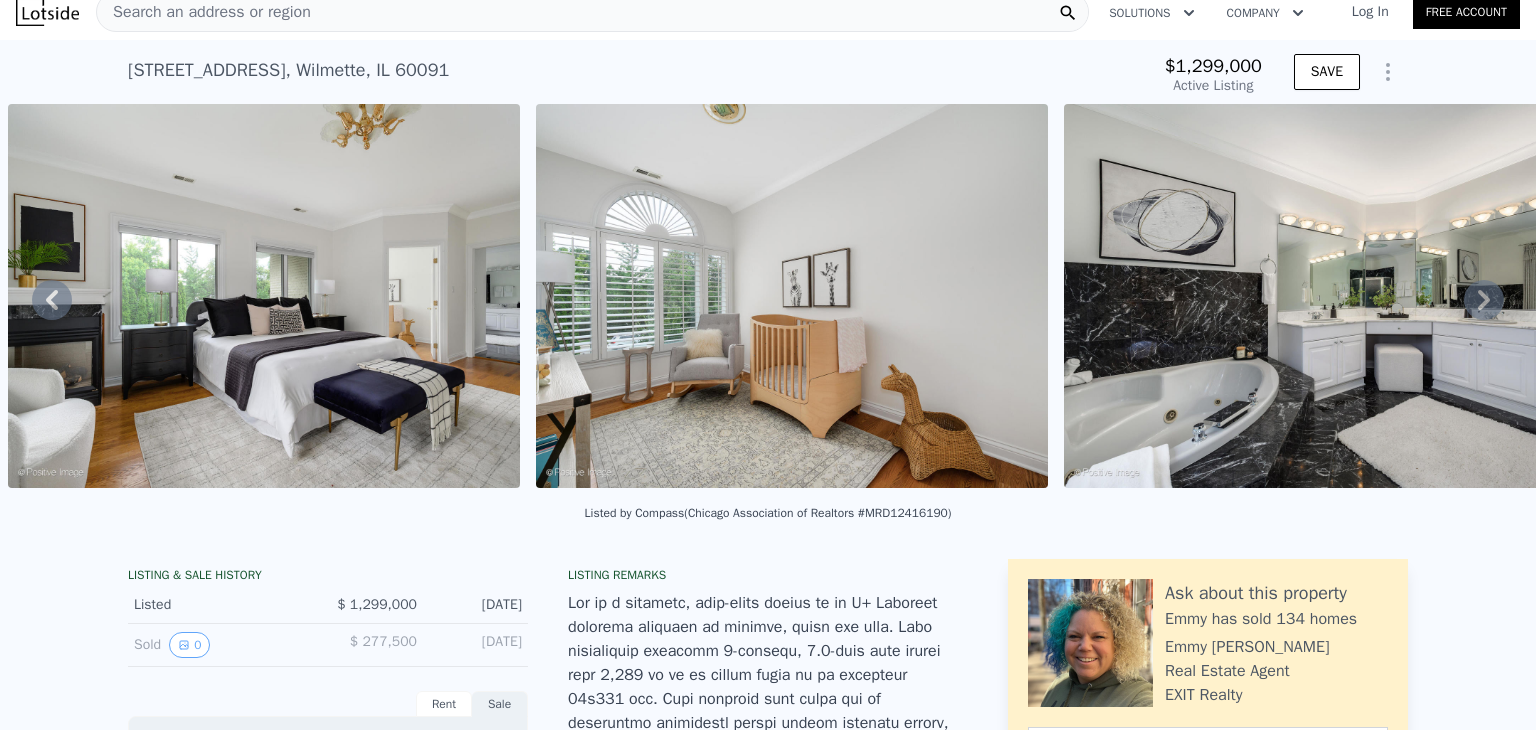 click 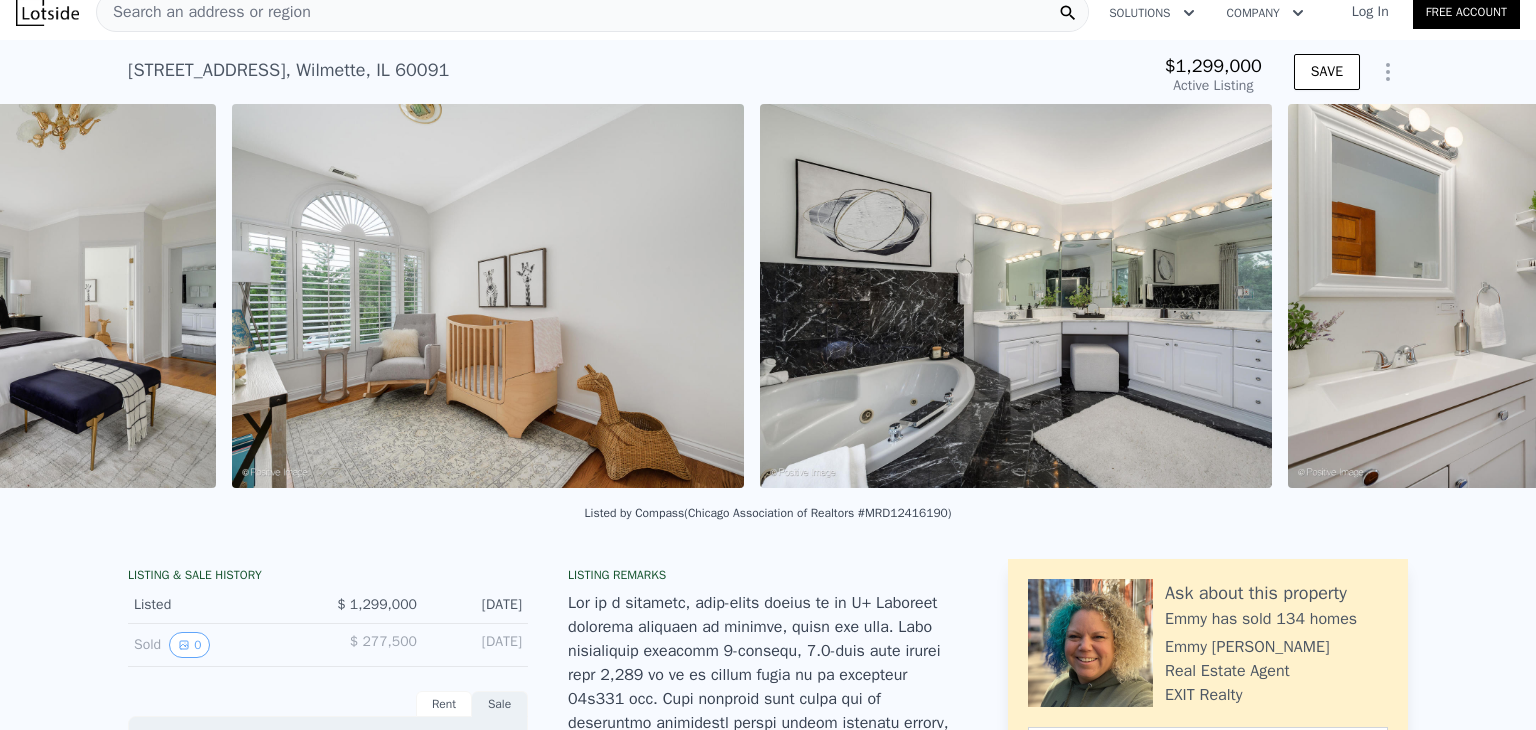 scroll, scrollTop: 0, scrollLeft: 11475, axis: horizontal 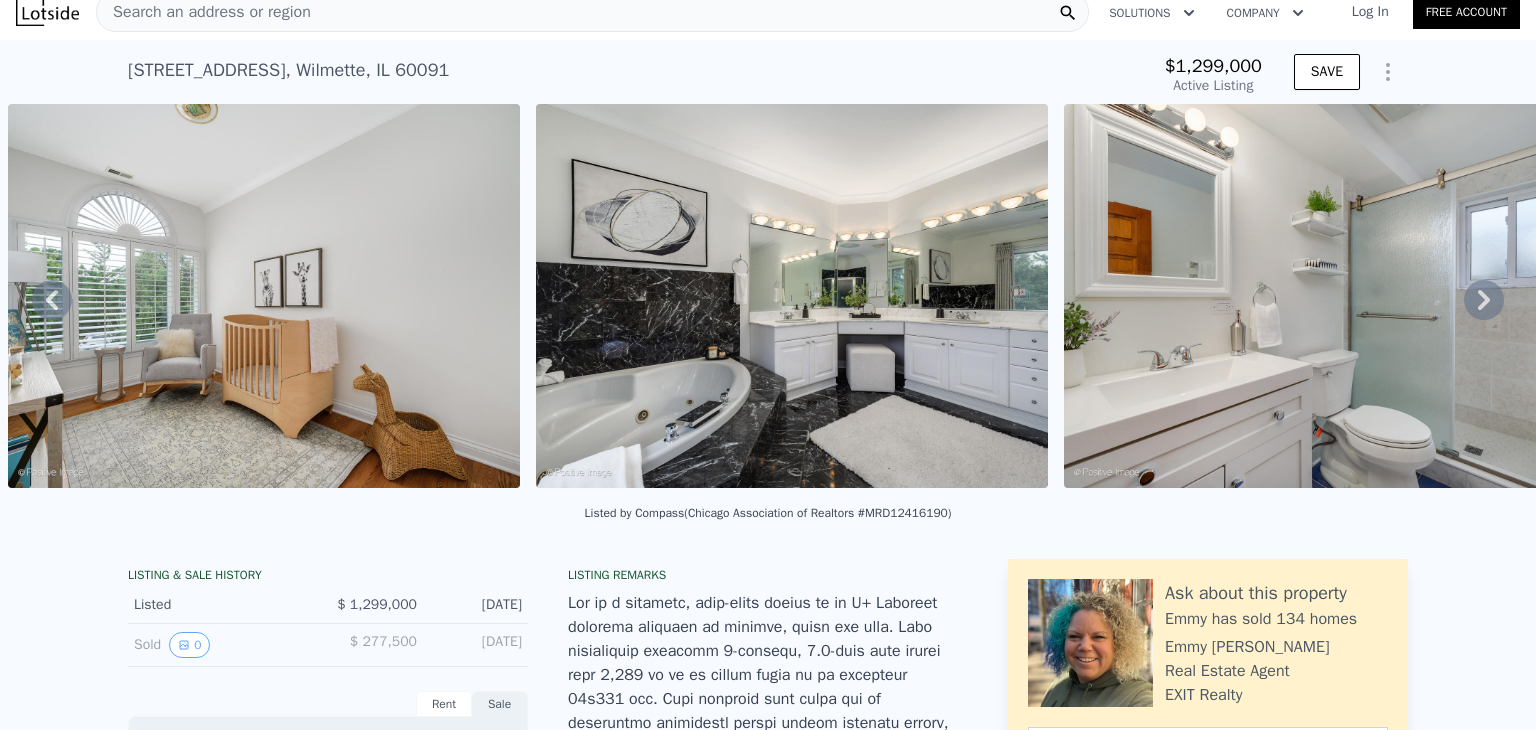 click 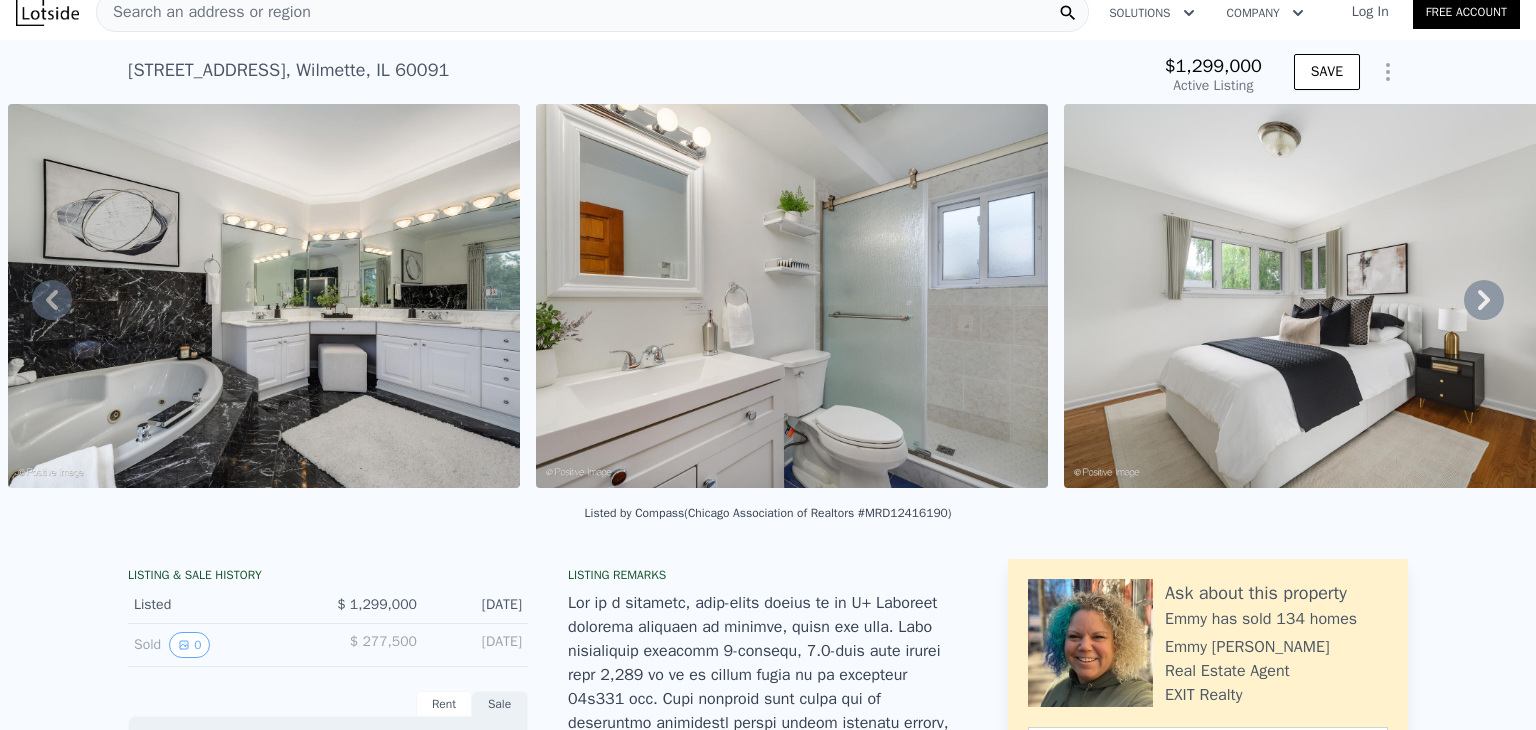 click 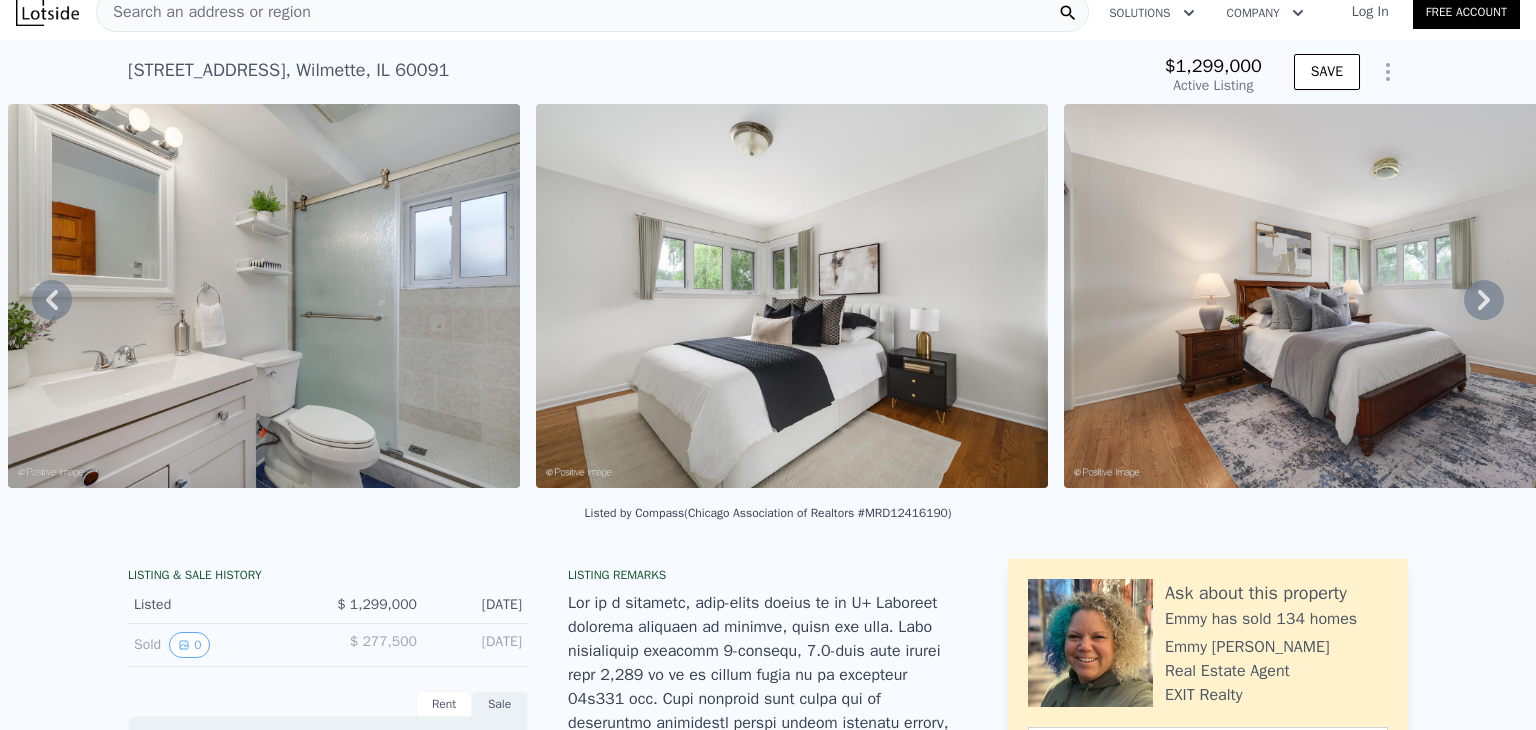 click 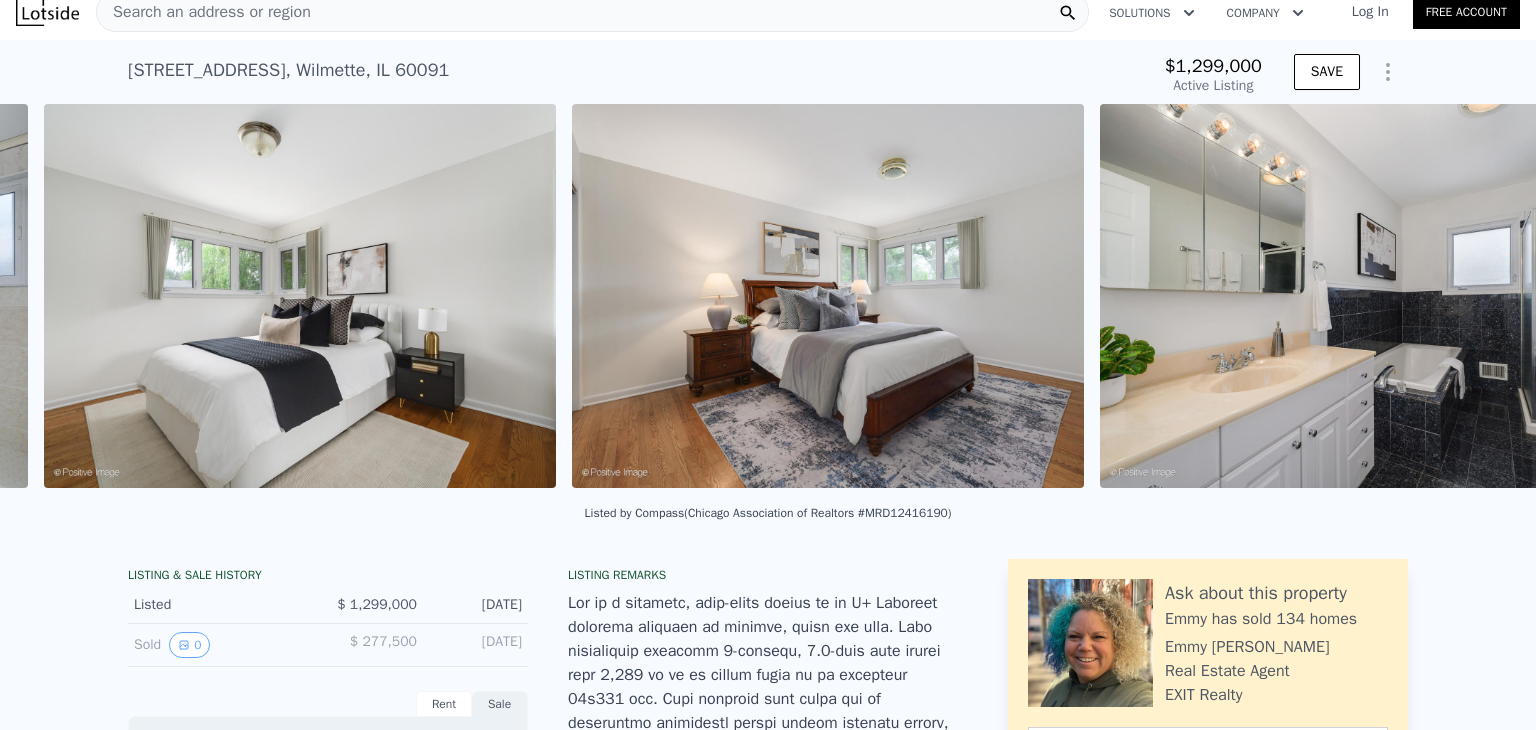 scroll, scrollTop: 0, scrollLeft: 13059, axis: horizontal 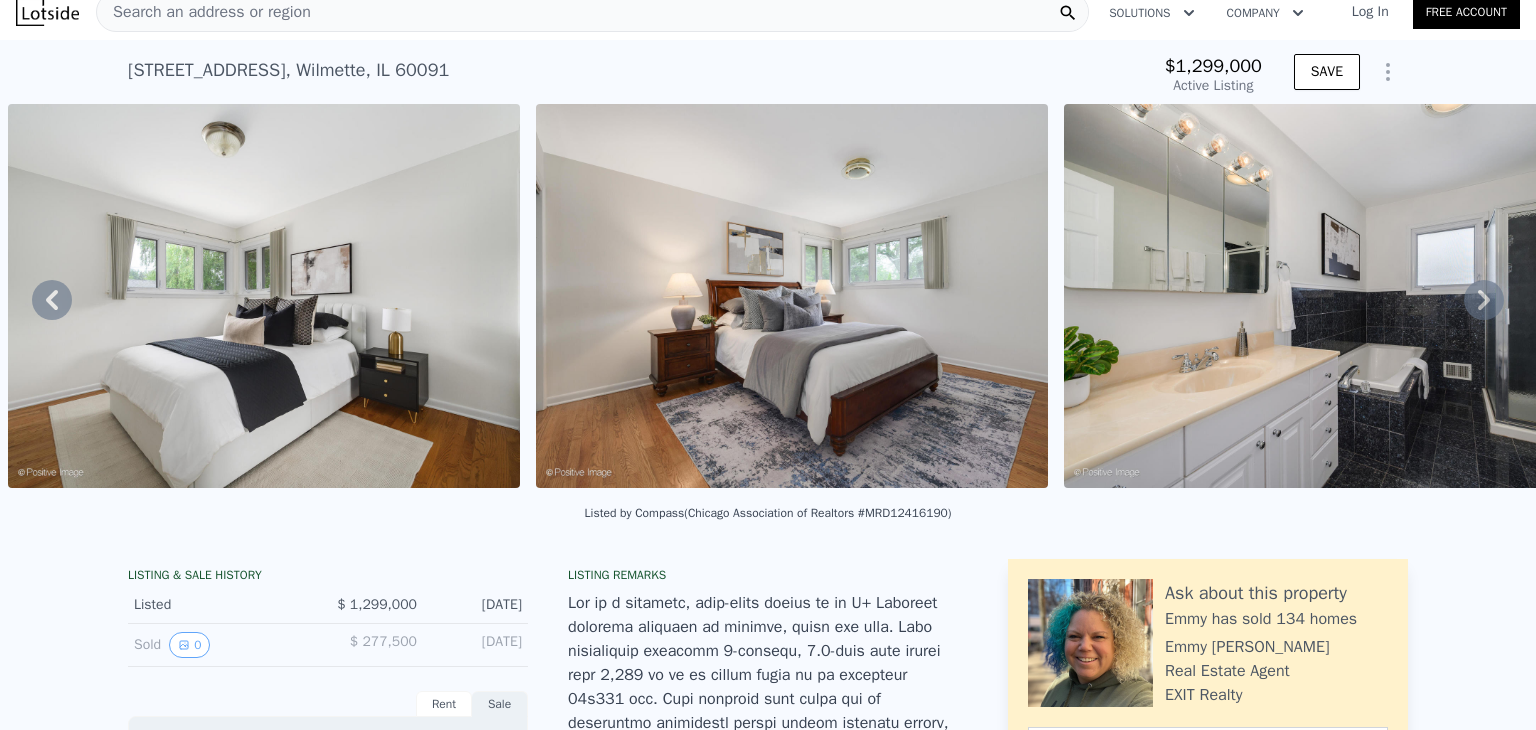 click 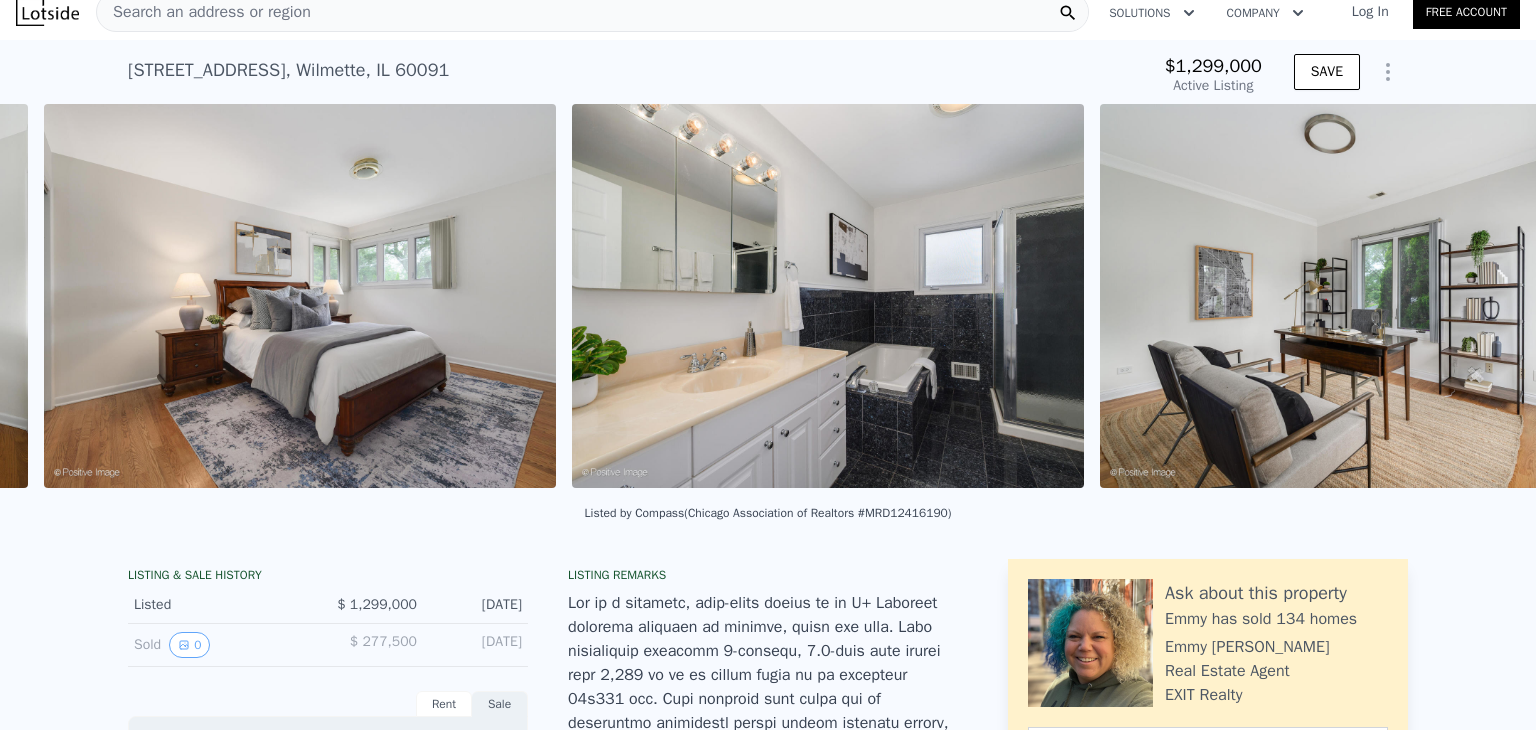 scroll, scrollTop: 0, scrollLeft: 13587, axis: horizontal 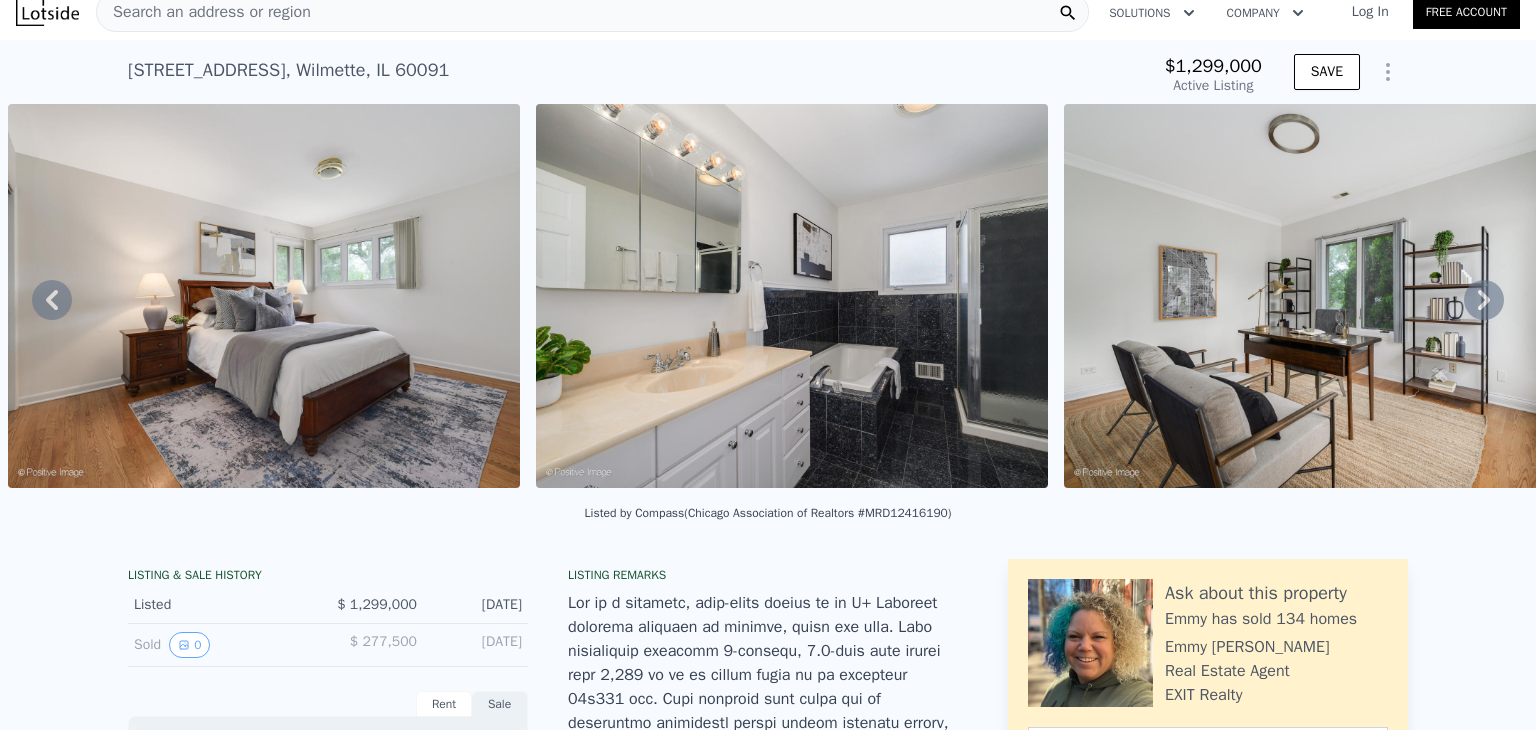 click 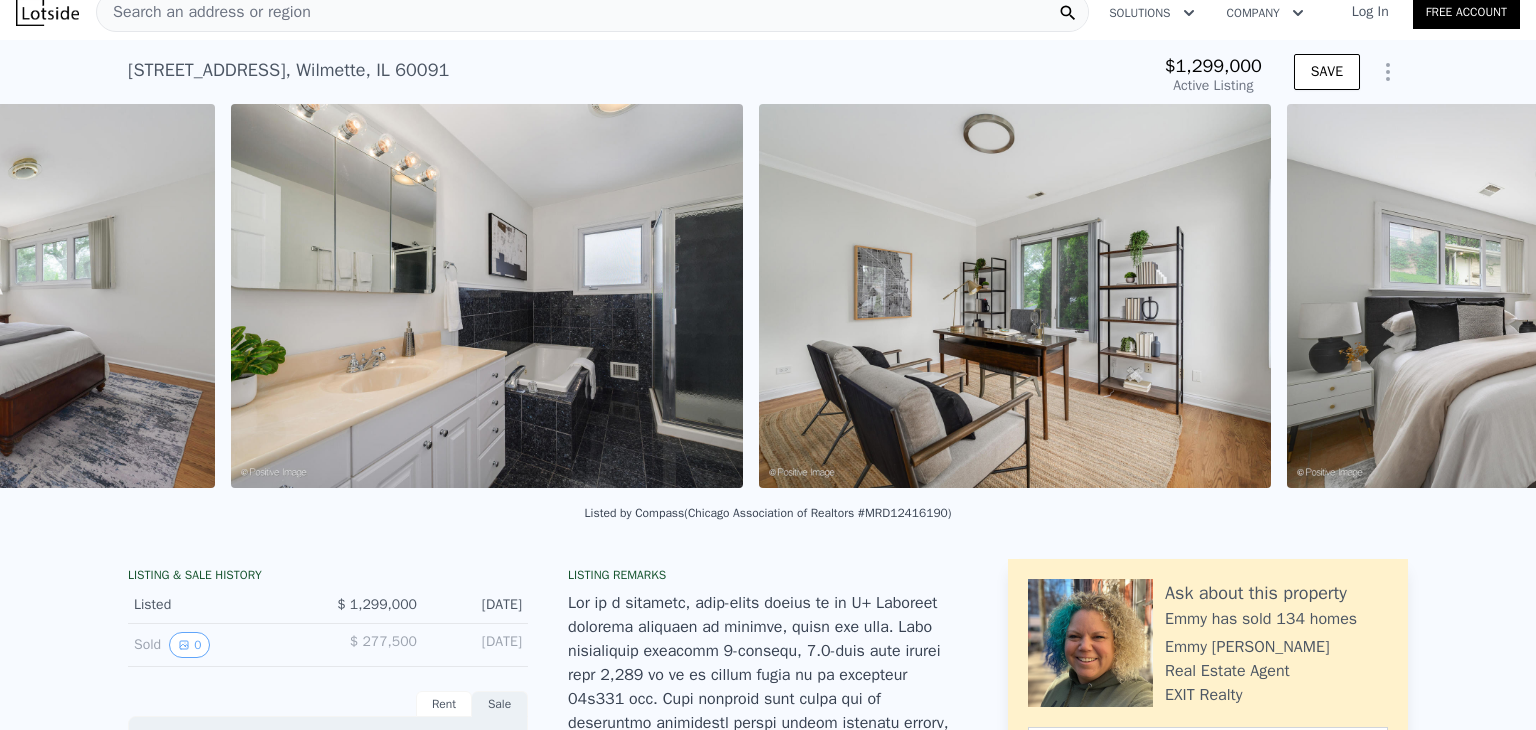 scroll, scrollTop: 0, scrollLeft: 14115, axis: horizontal 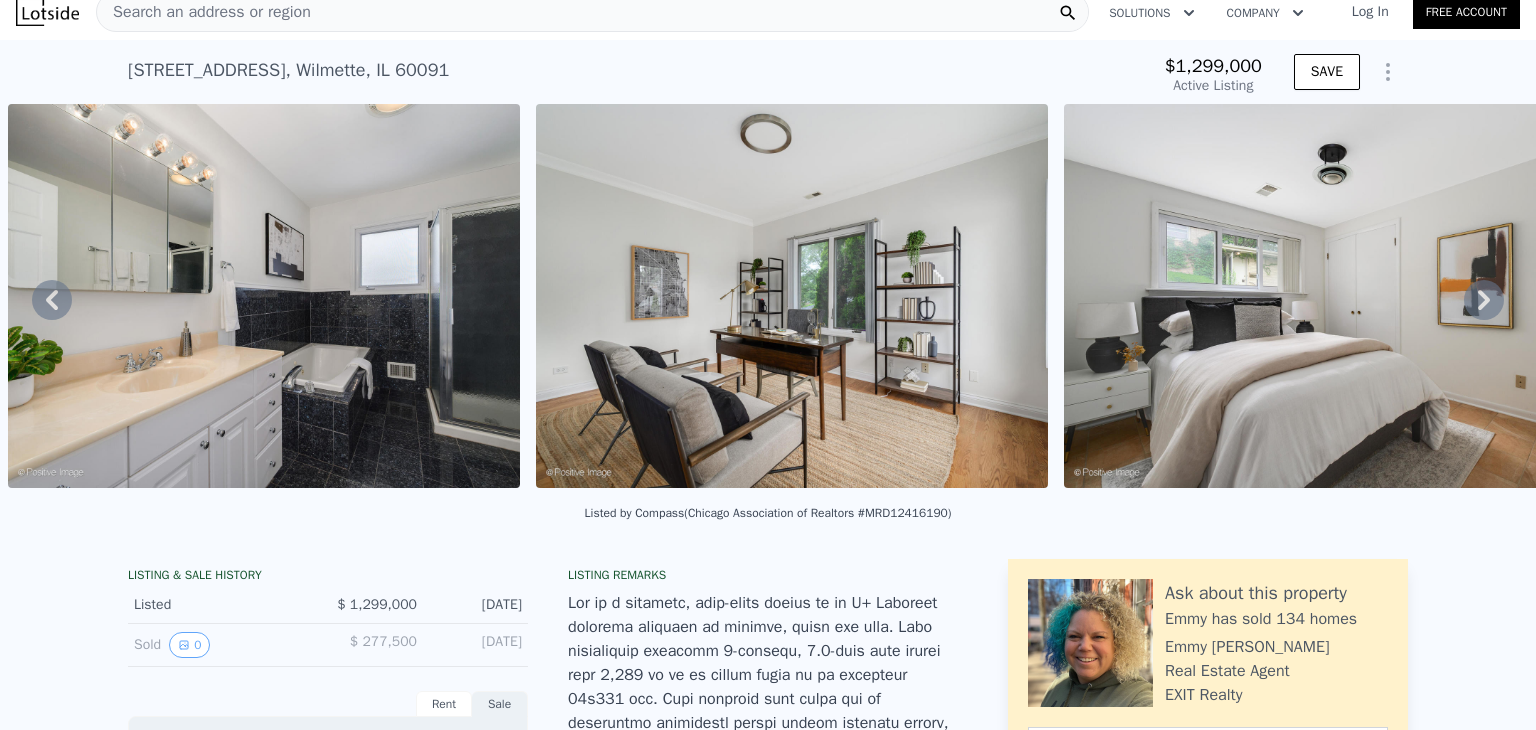 click 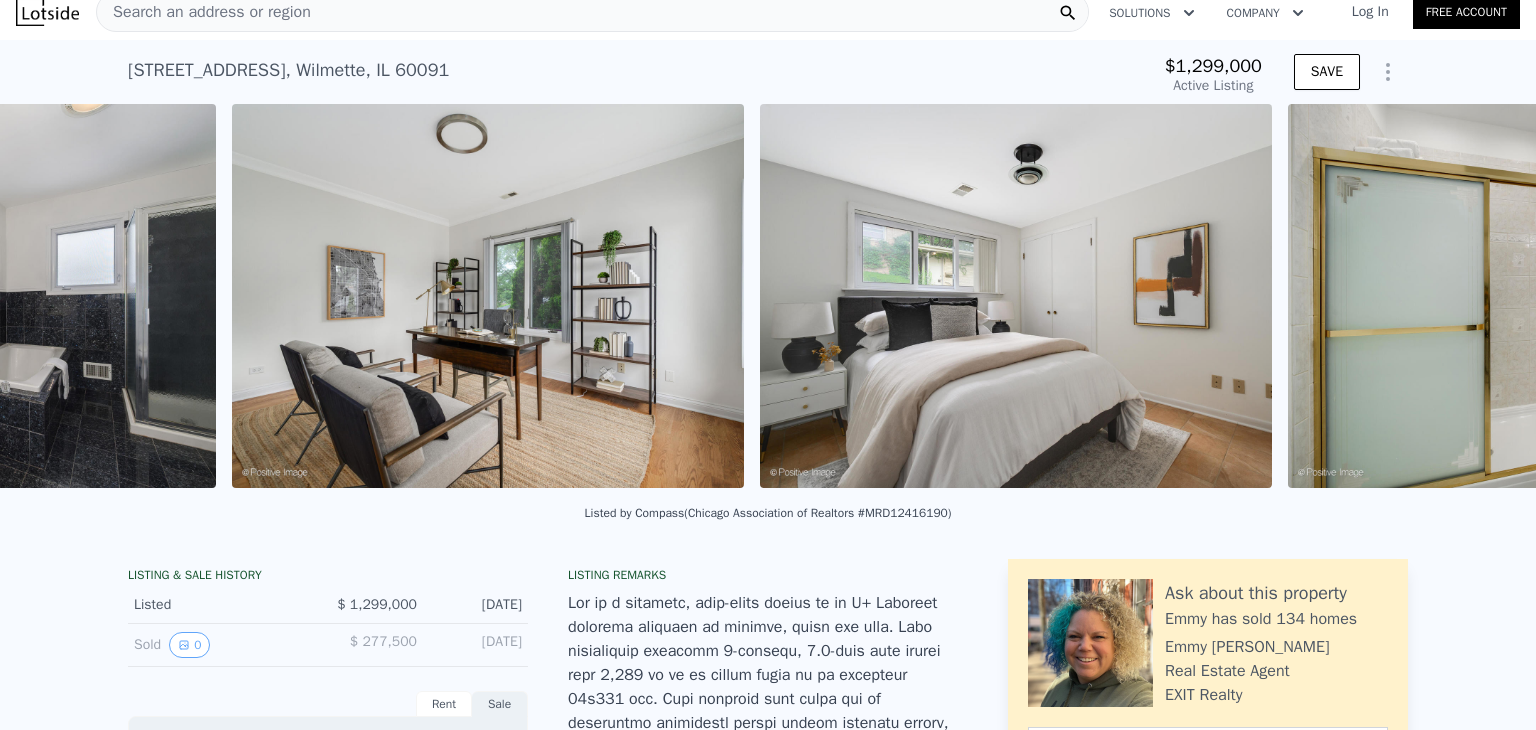 scroll, scrollTop: 0, scrollLeft: 14643, axis: horizontal 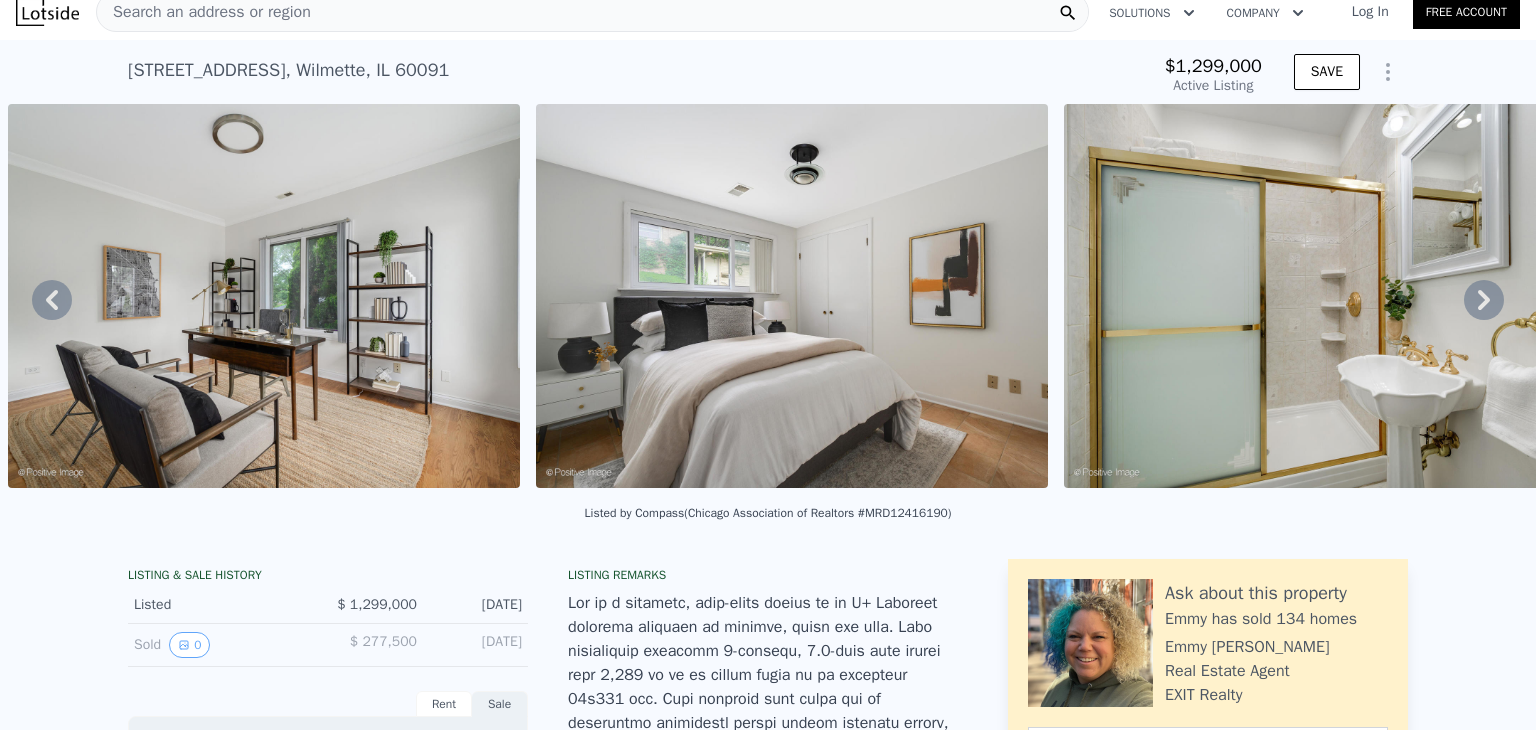 click 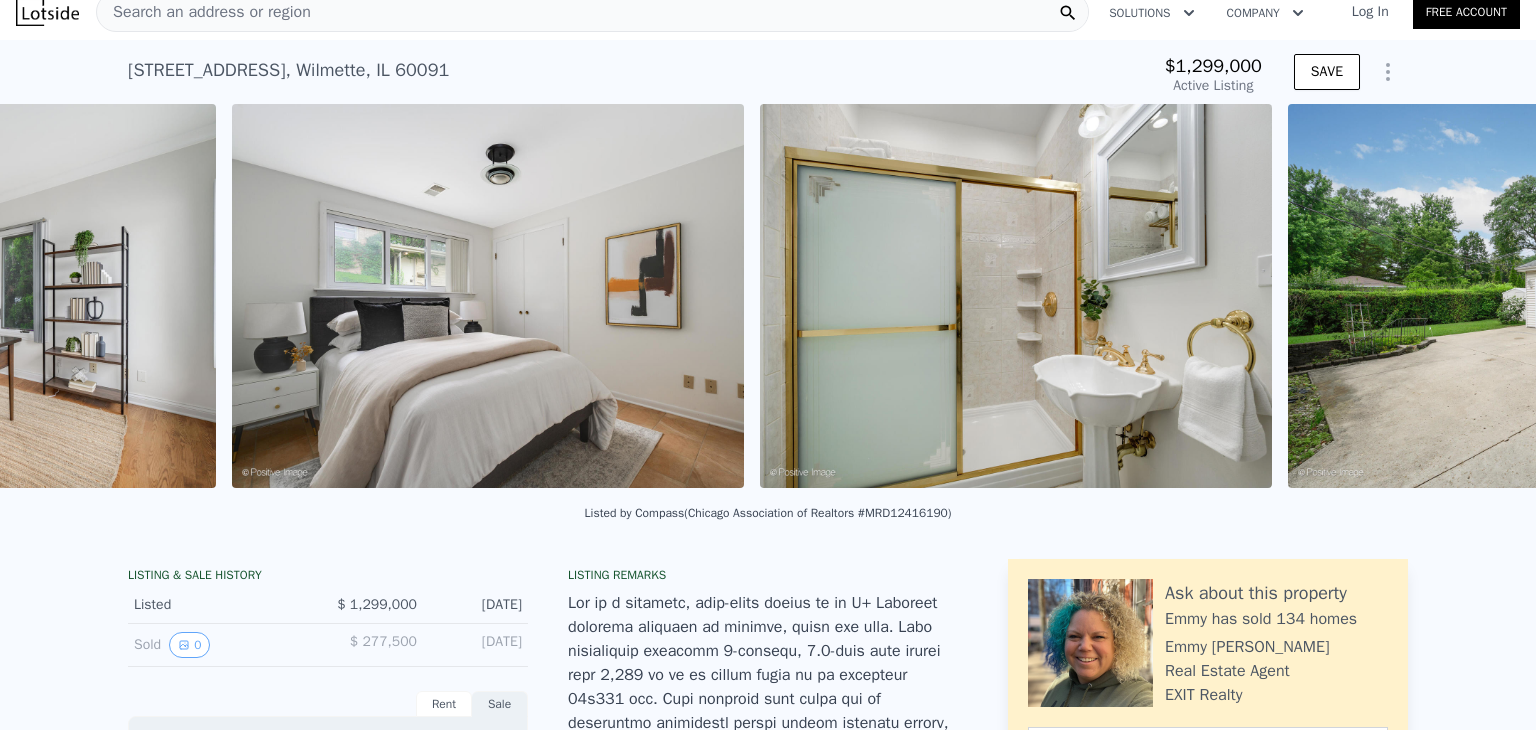 scroll, scrollTop: 0, scrollLeft: 15171, axis: horizontal 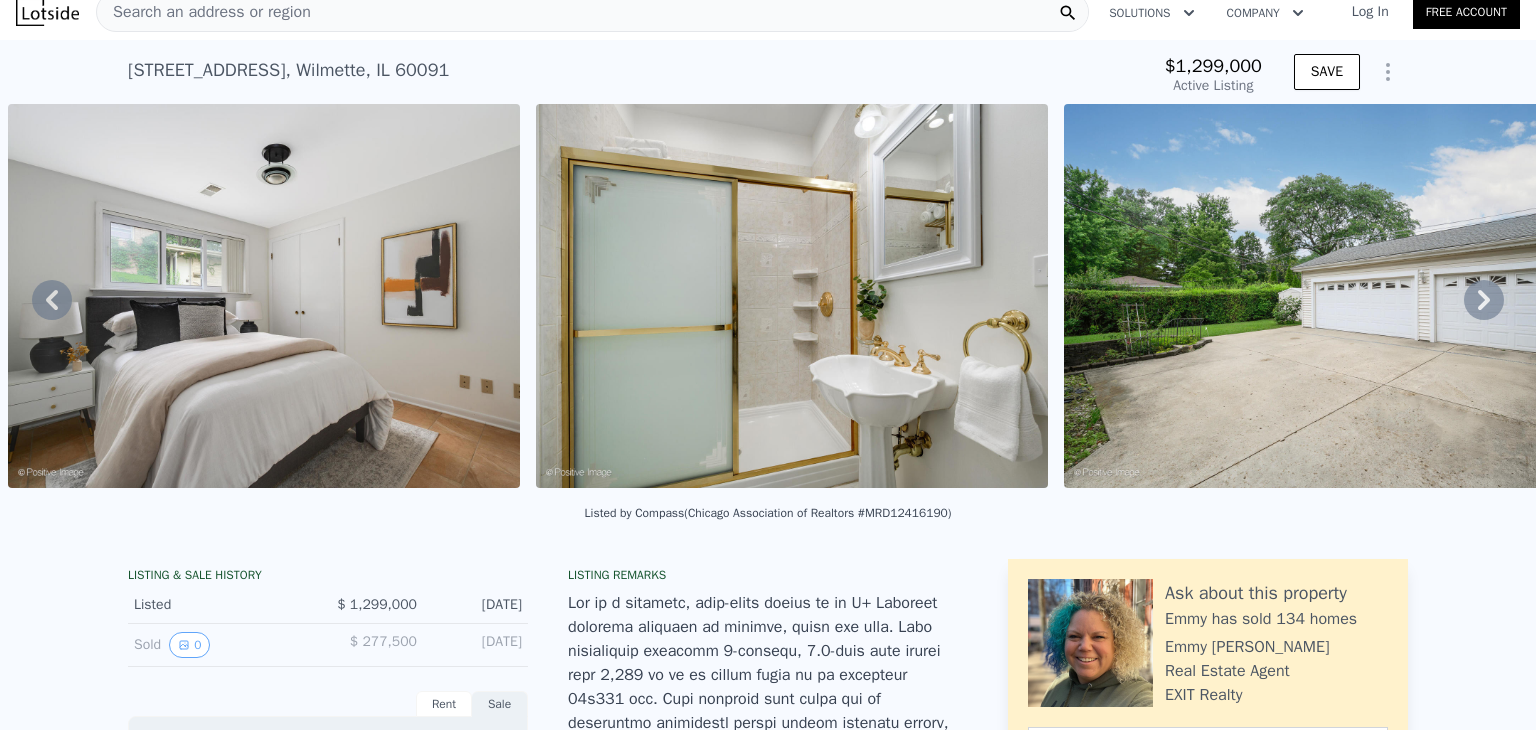 click 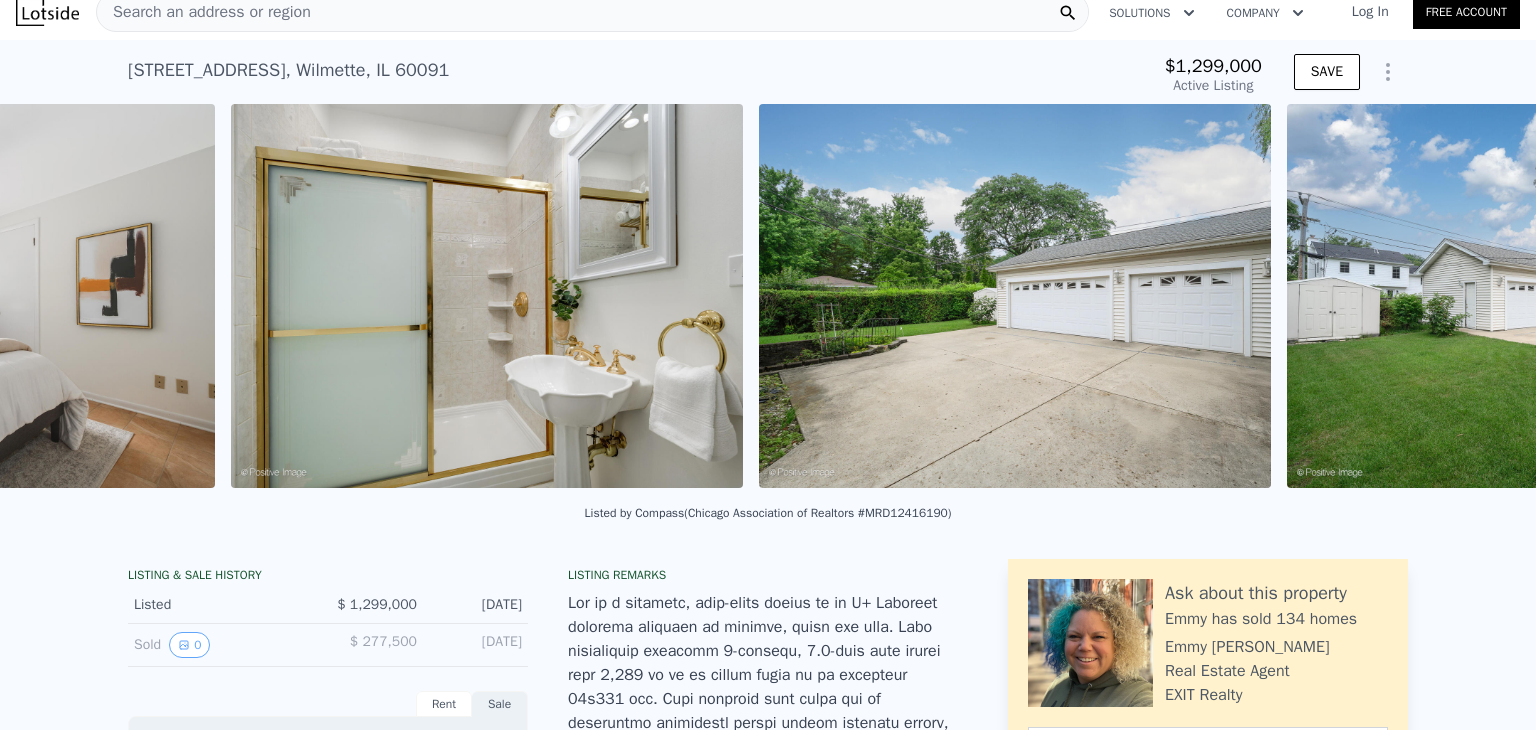 scroll, scrollTop: 0, scrollLeft: 15699, axis: horizontal 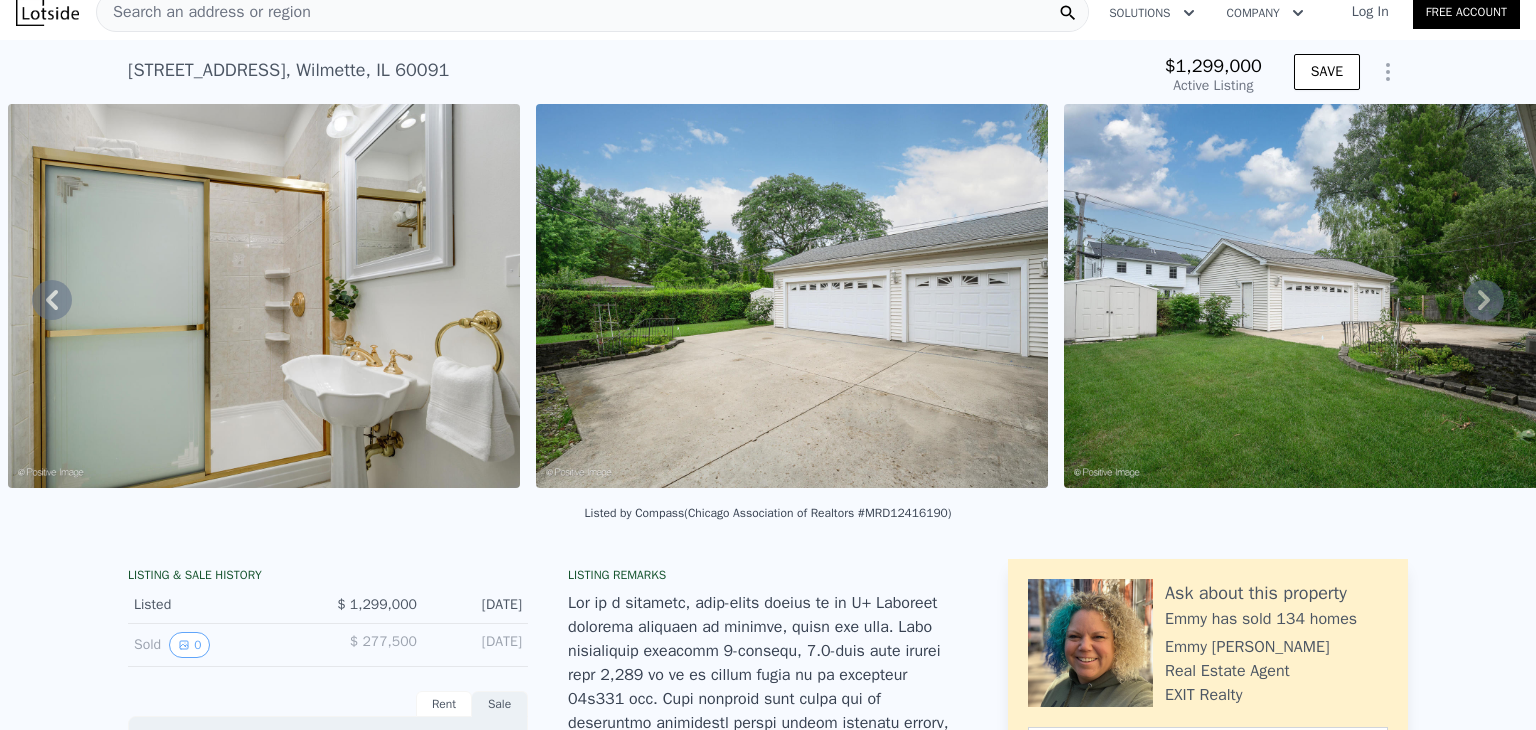 click 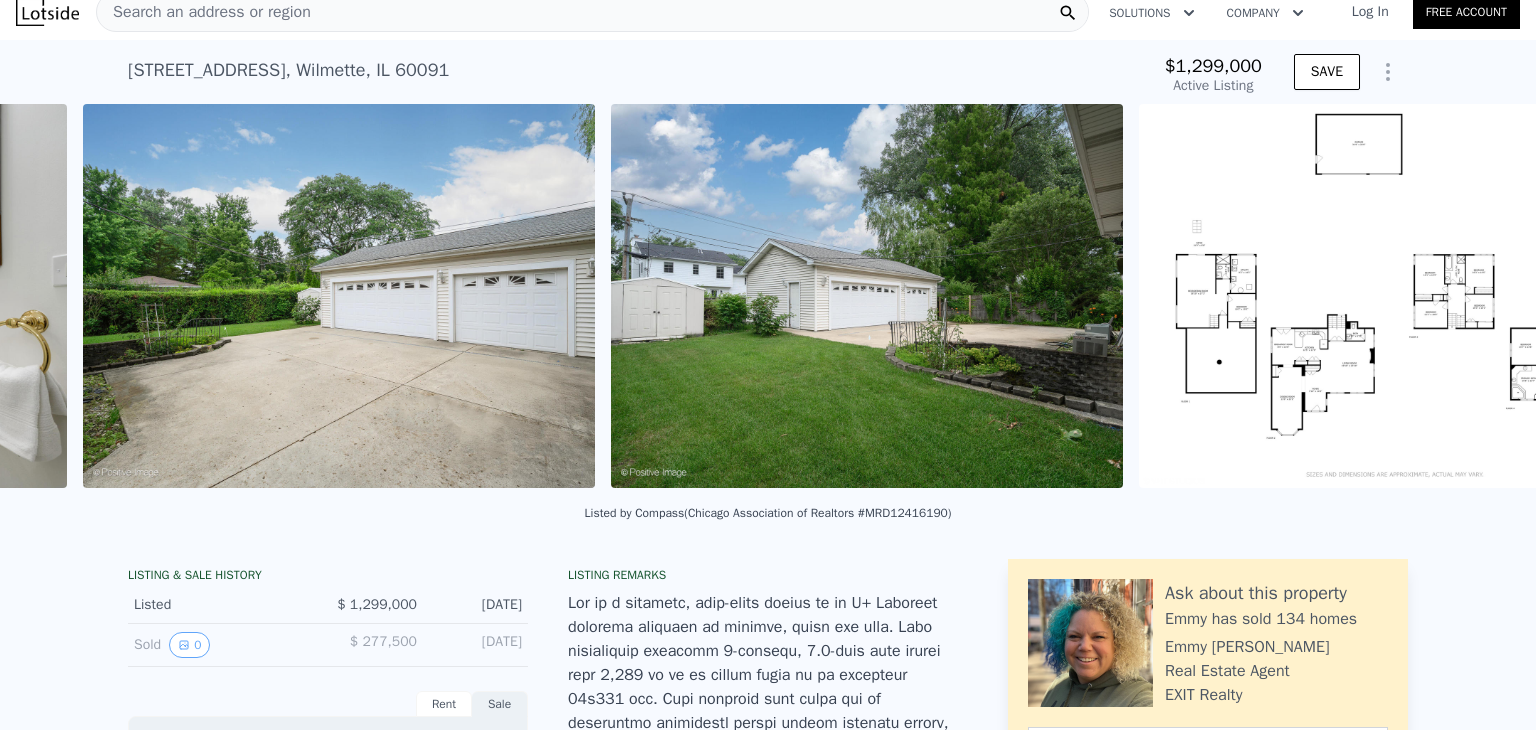 scroll, scrollTop: 0, scrollLeft: 16227, axis: horizontal 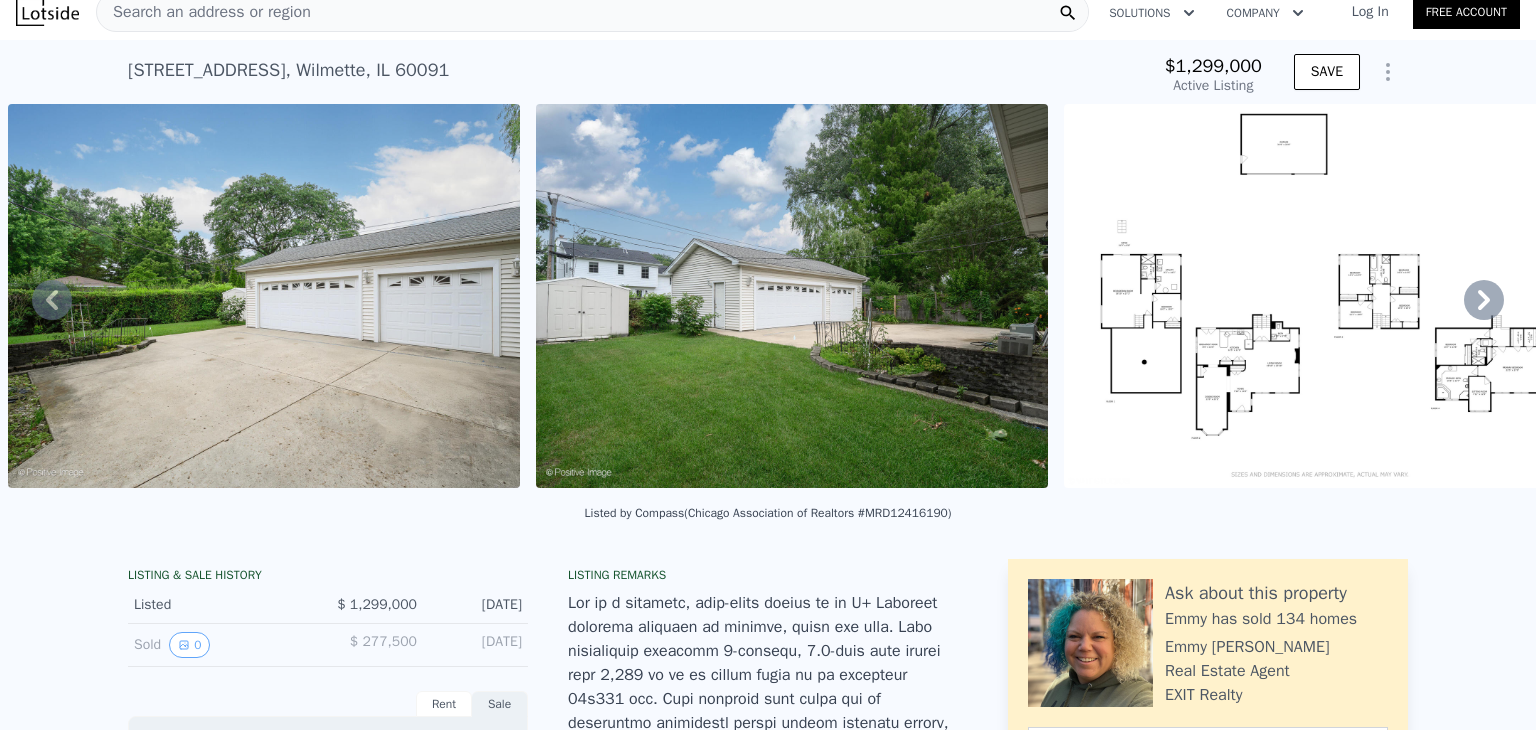 click at bounding box center (1320, 296) 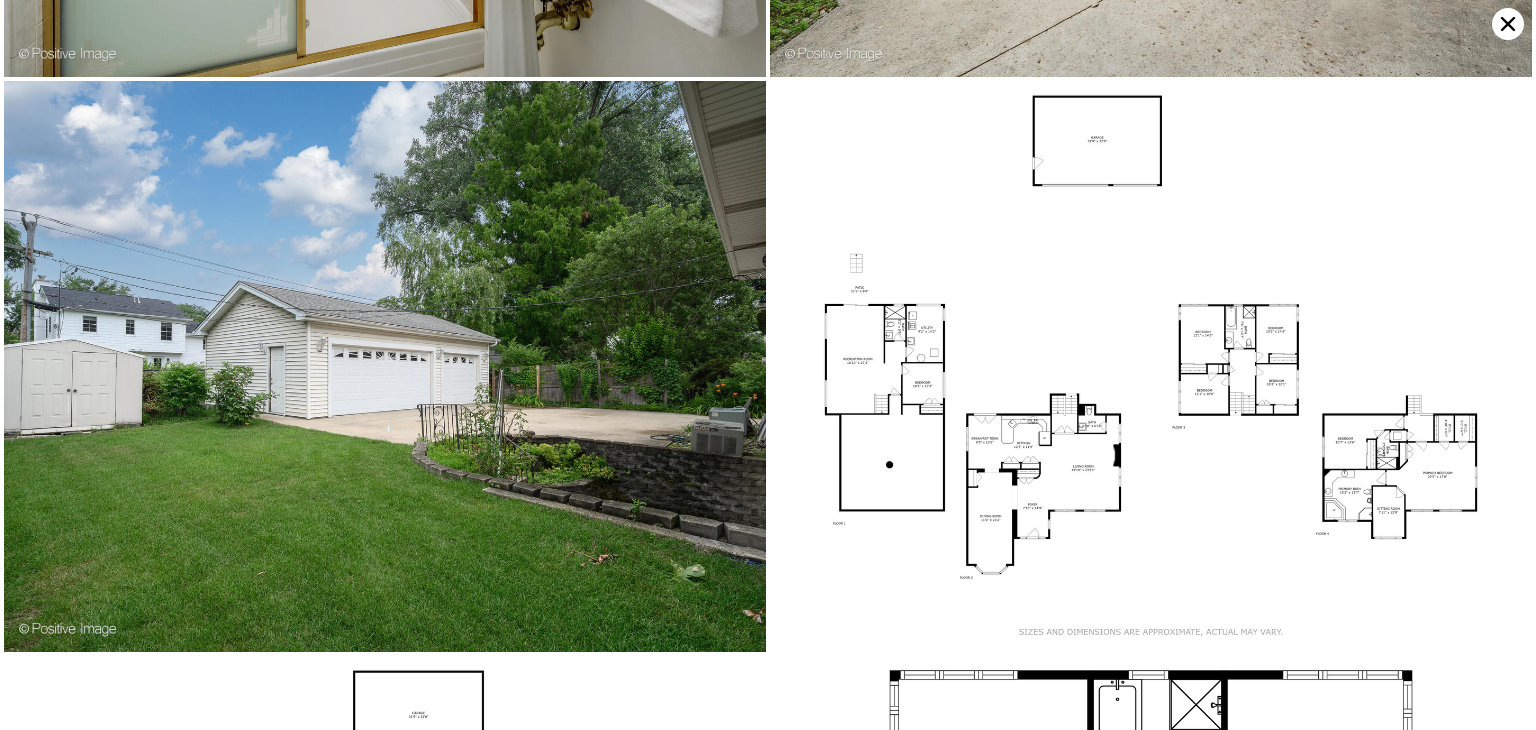 scroll, scrollTop: 8547, scrollLeft: 0, axis: vertical 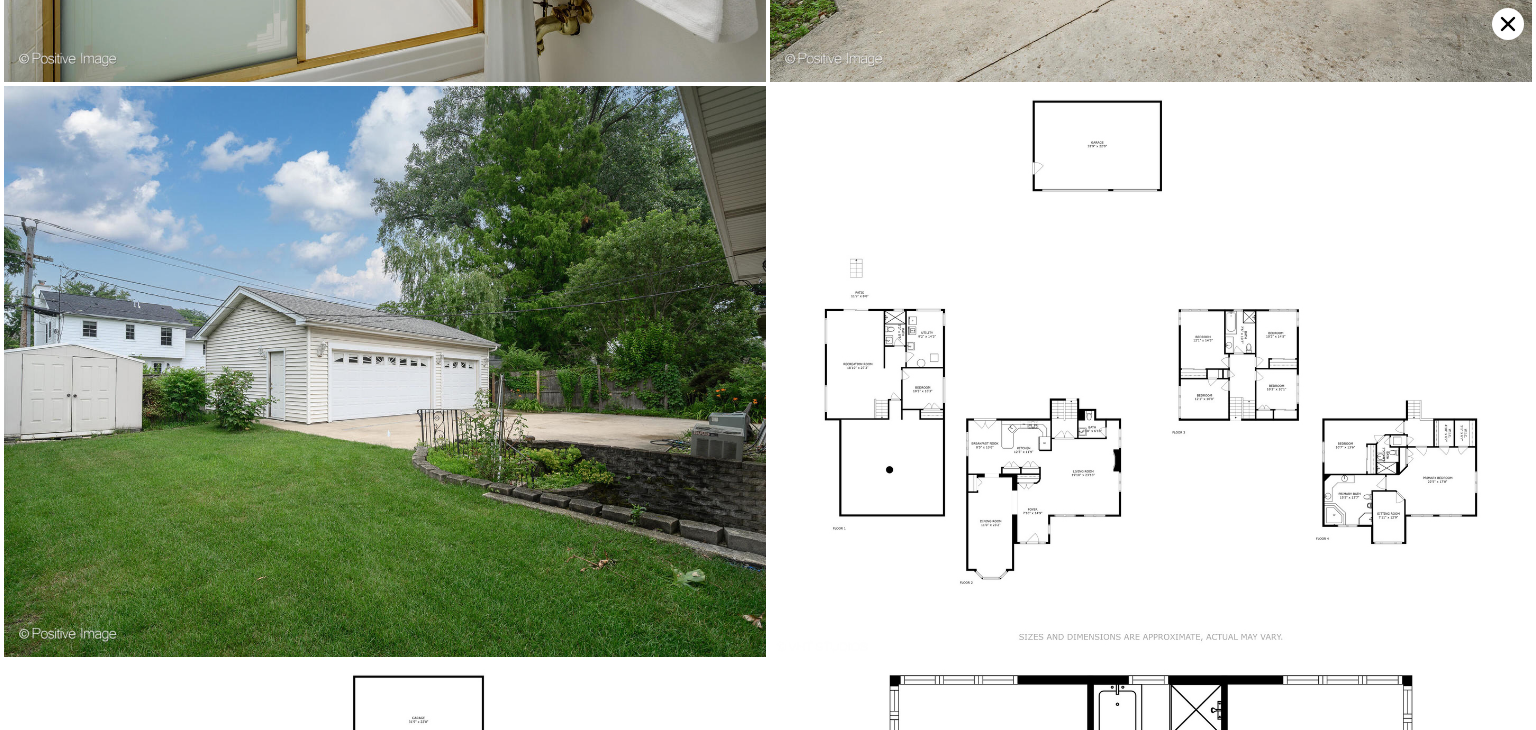 click at bounding box center (1151, 372) 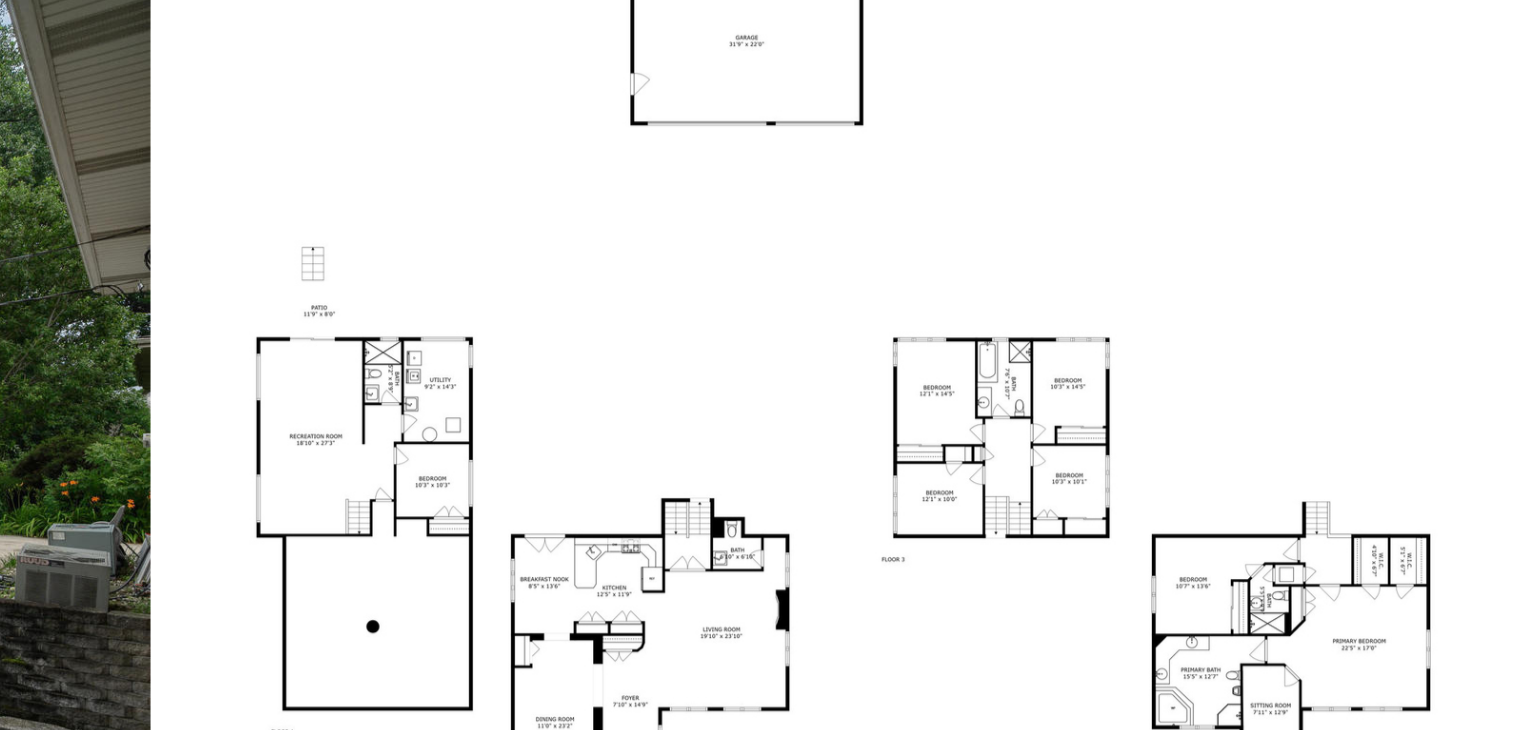scroll, scrollTop: 0, scrollLeft: 0, axis: both 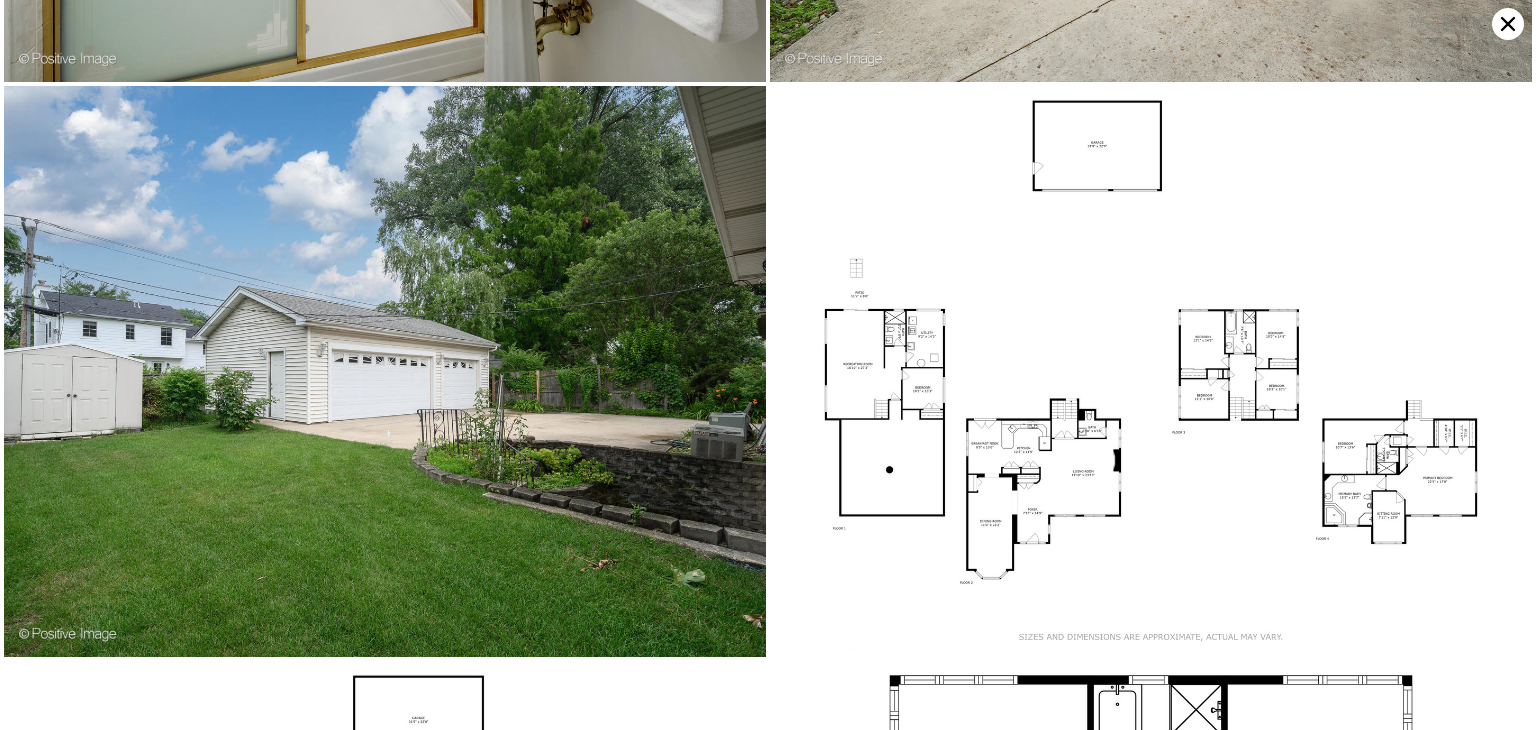 click at bounding box center [385, 372] 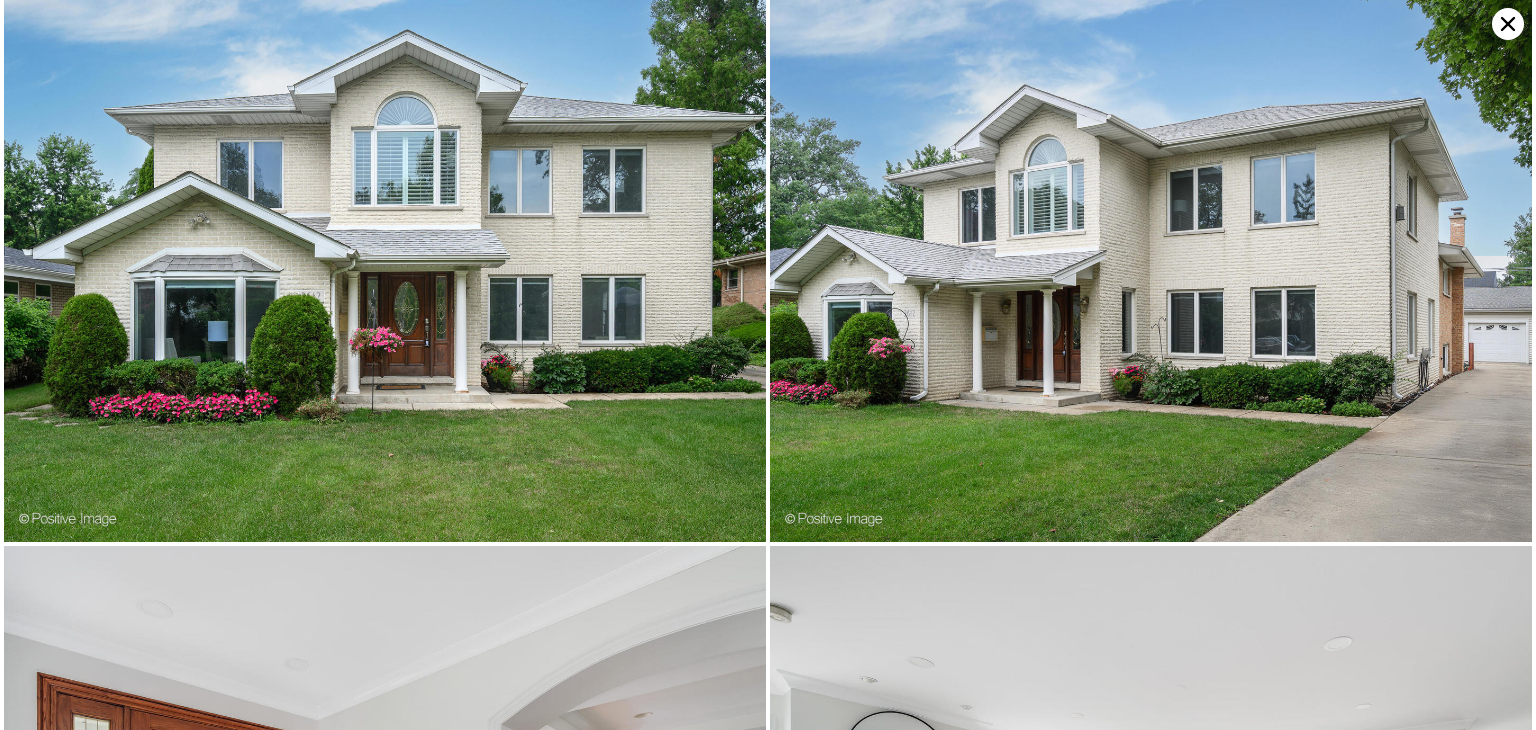 scroll, scrollTop: 0, scrollLeft: 0, axis: both 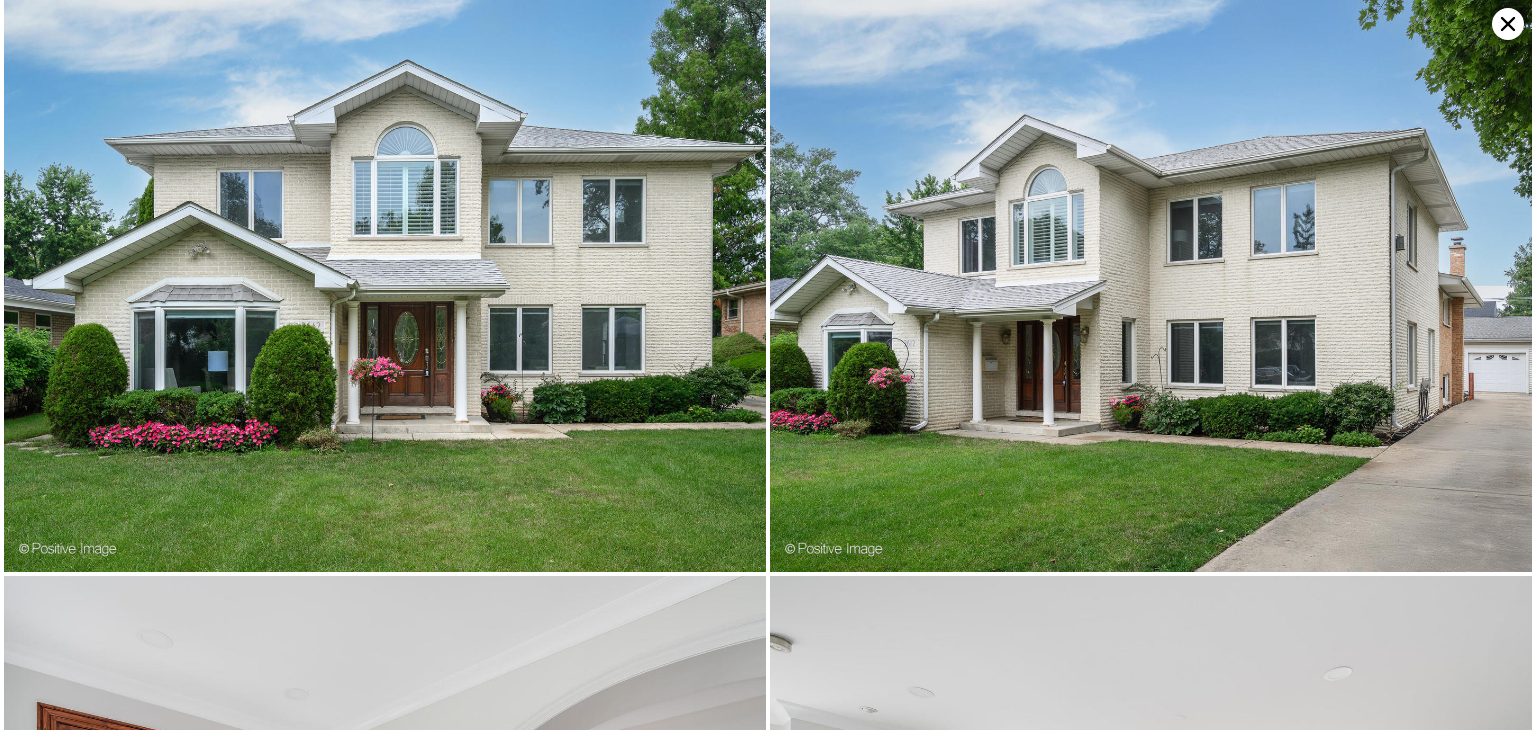 click 